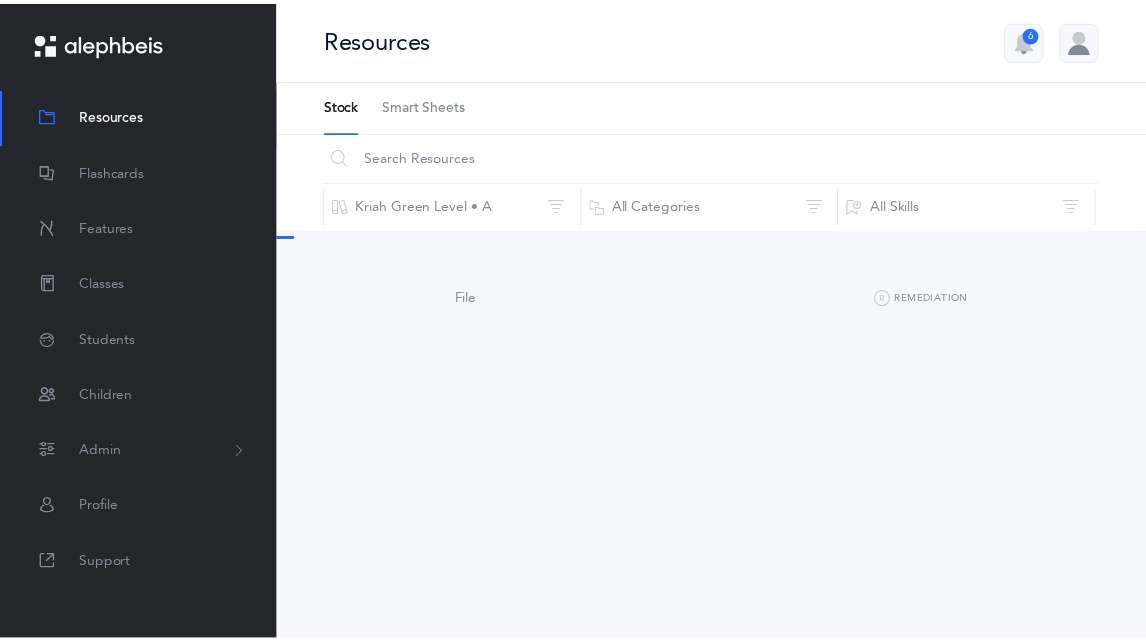 scroll, scrollTop: 0, scrollLeft: 0, axis: both 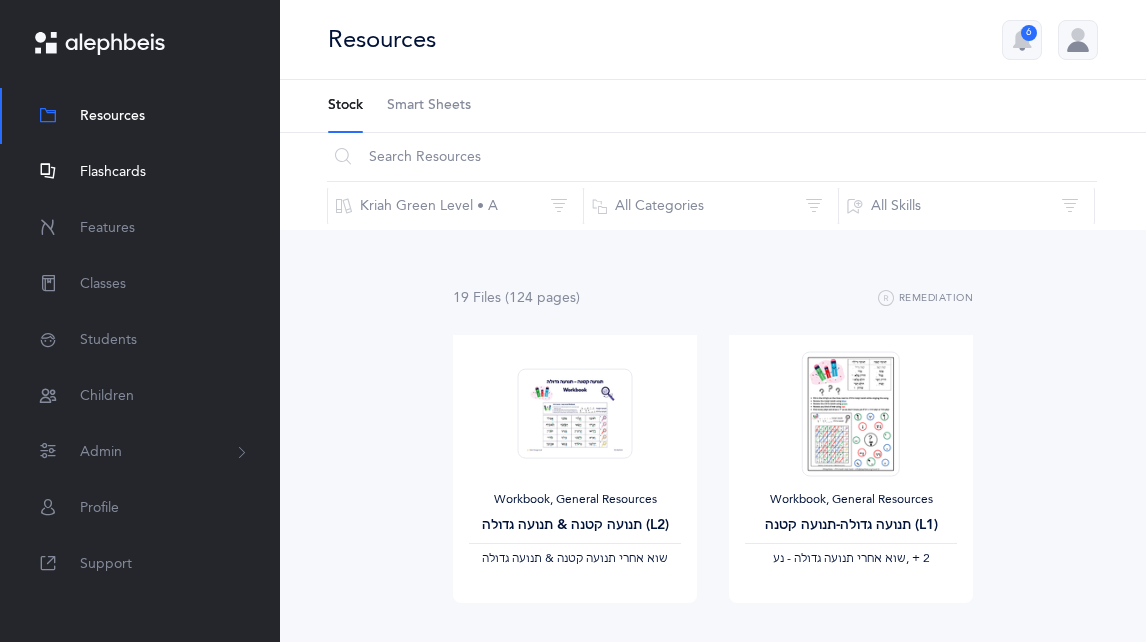 click on "Flashcards" at bounding box center [140, 172] 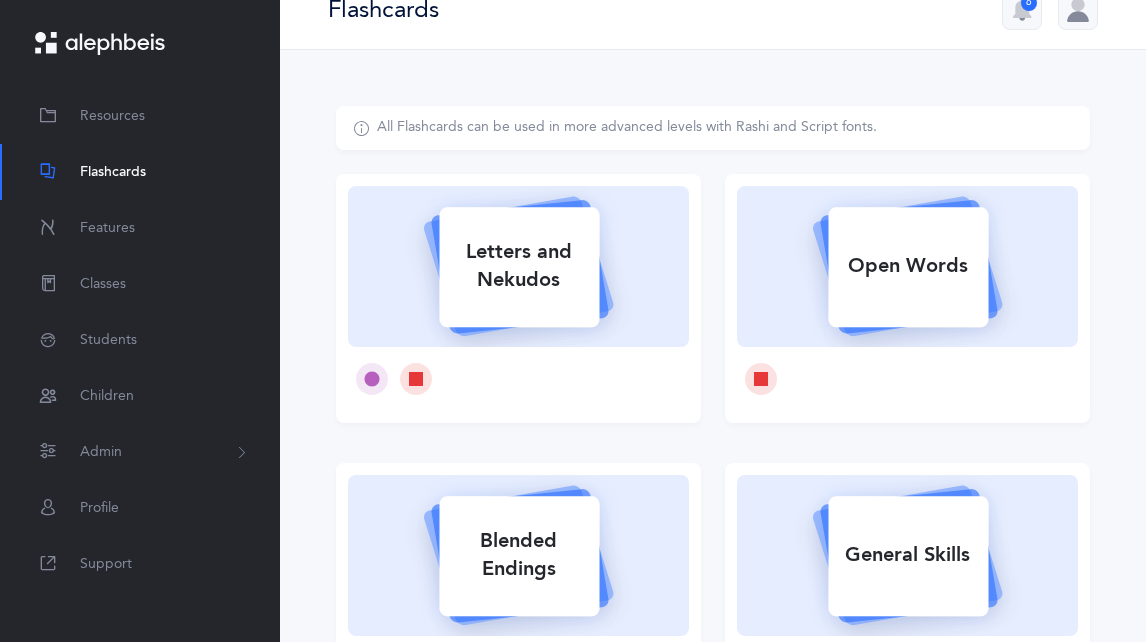 scroll, scrollTop: 0, scrollLeft: 0, axis: both 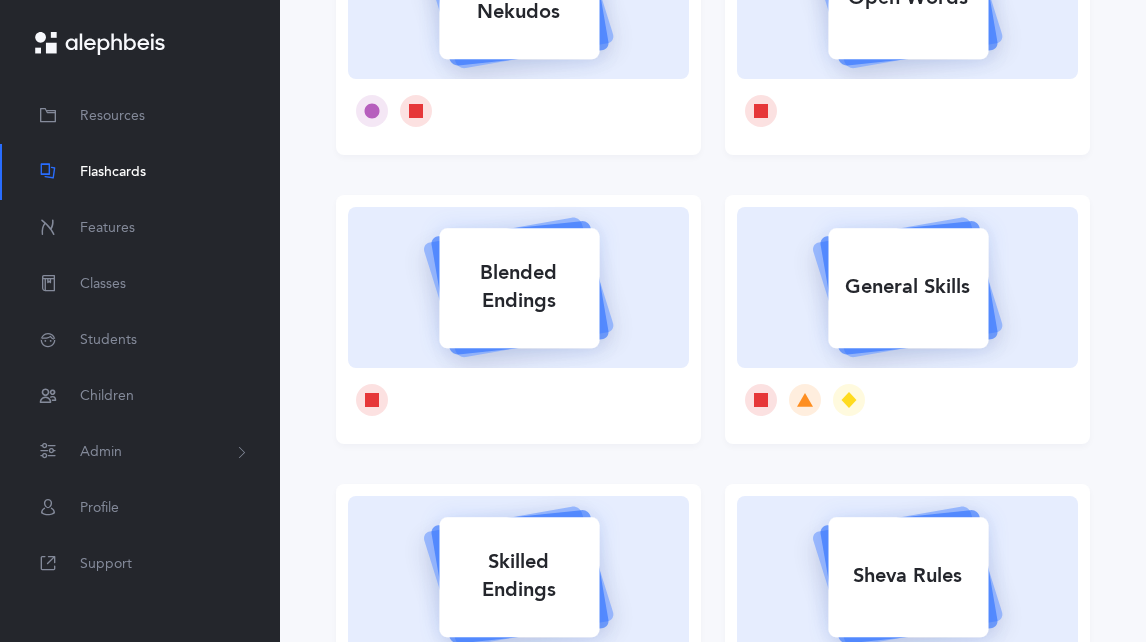 click on "General Skills" at bounding box center (908, 287) 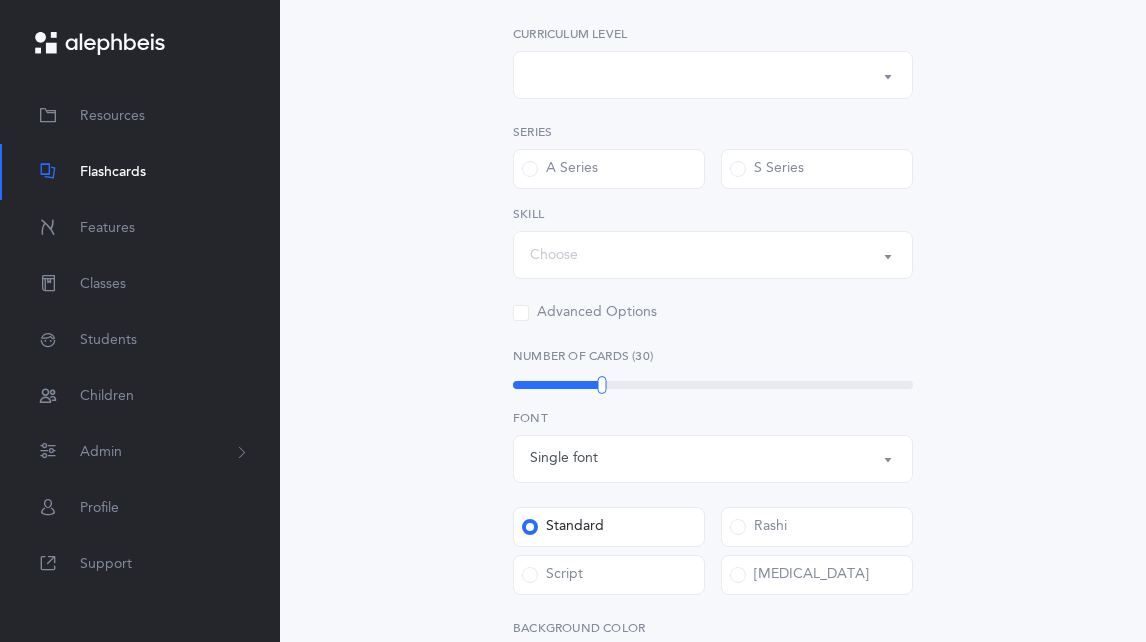 scroll, scrollTop: 0, scrollLeft: 0, axis: both 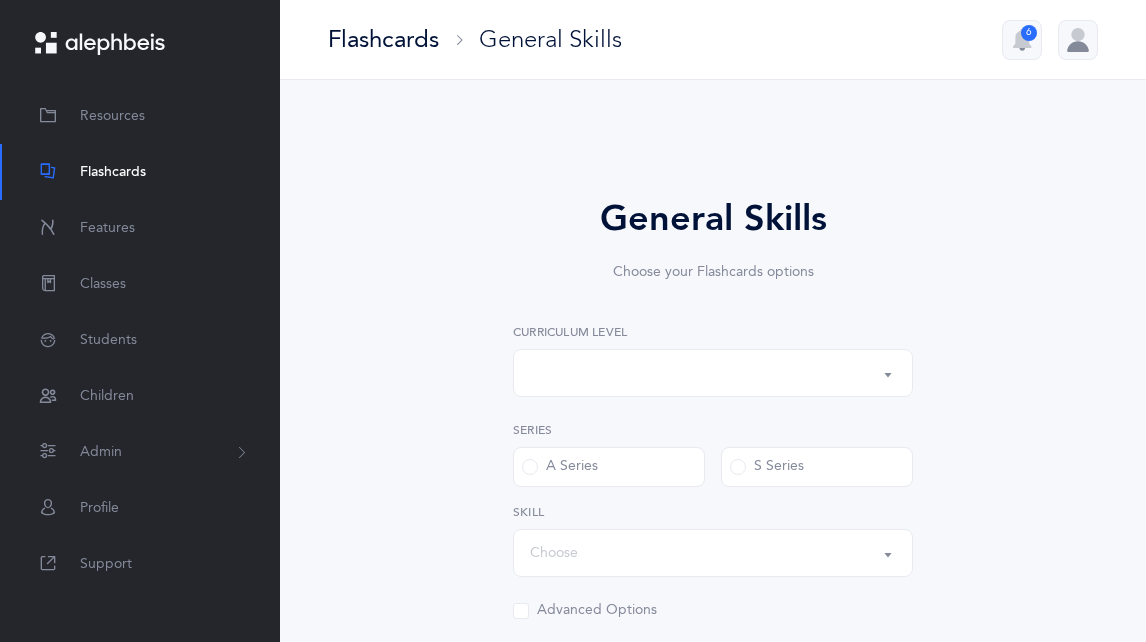 select on "1" 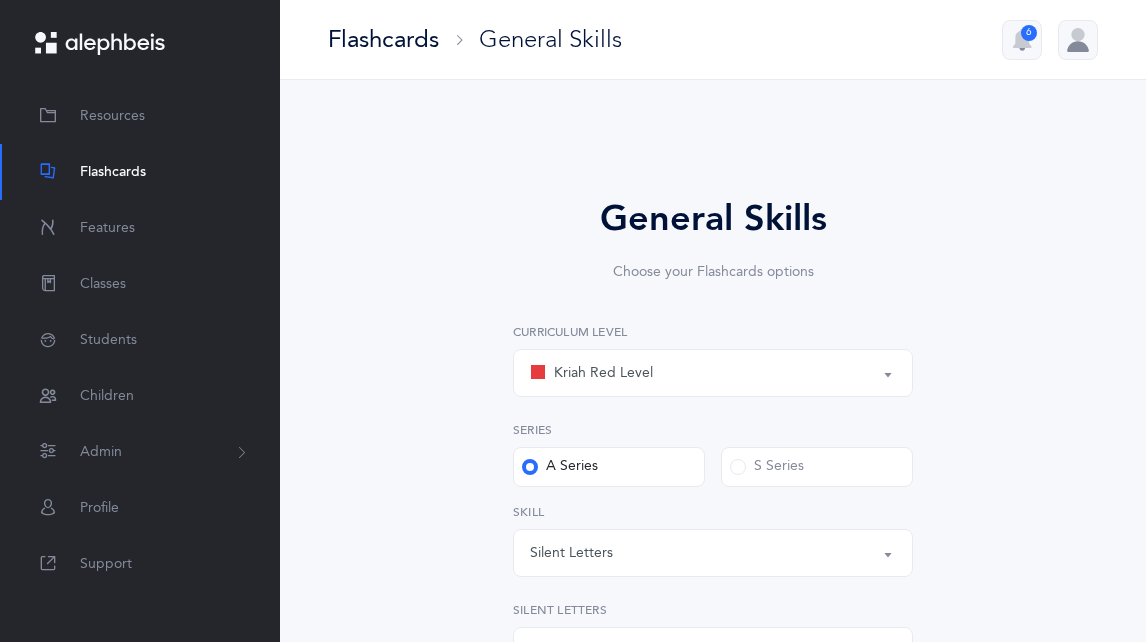 click on "Kriah Red Level" at bounding box center [713, 373] 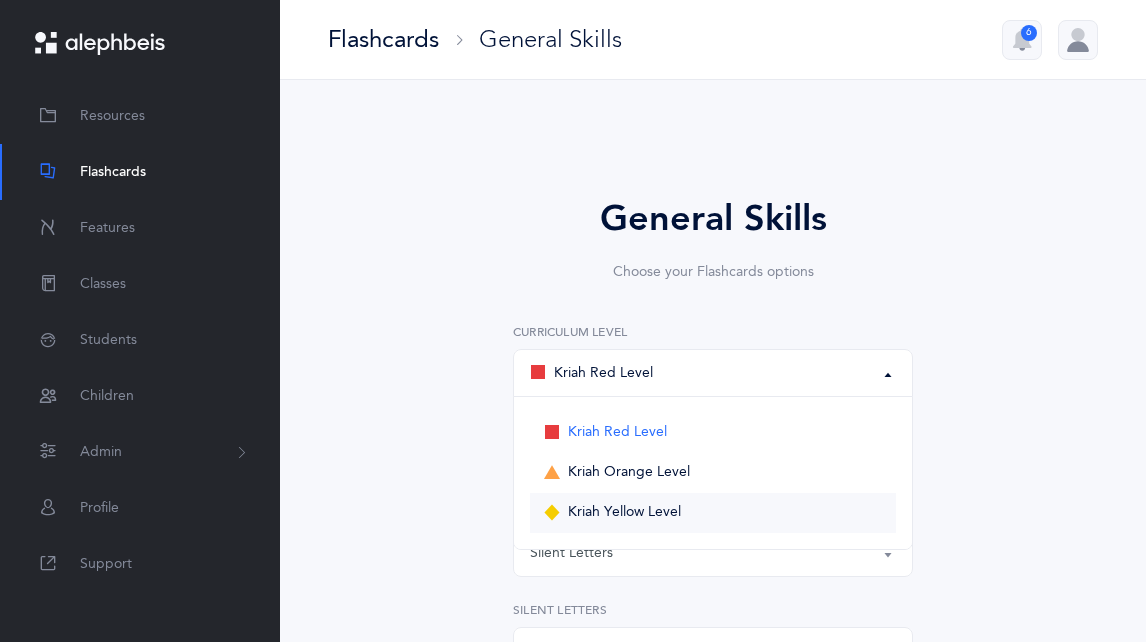 click on "Kriah Yellow Level" at bounding box center (624, 513) 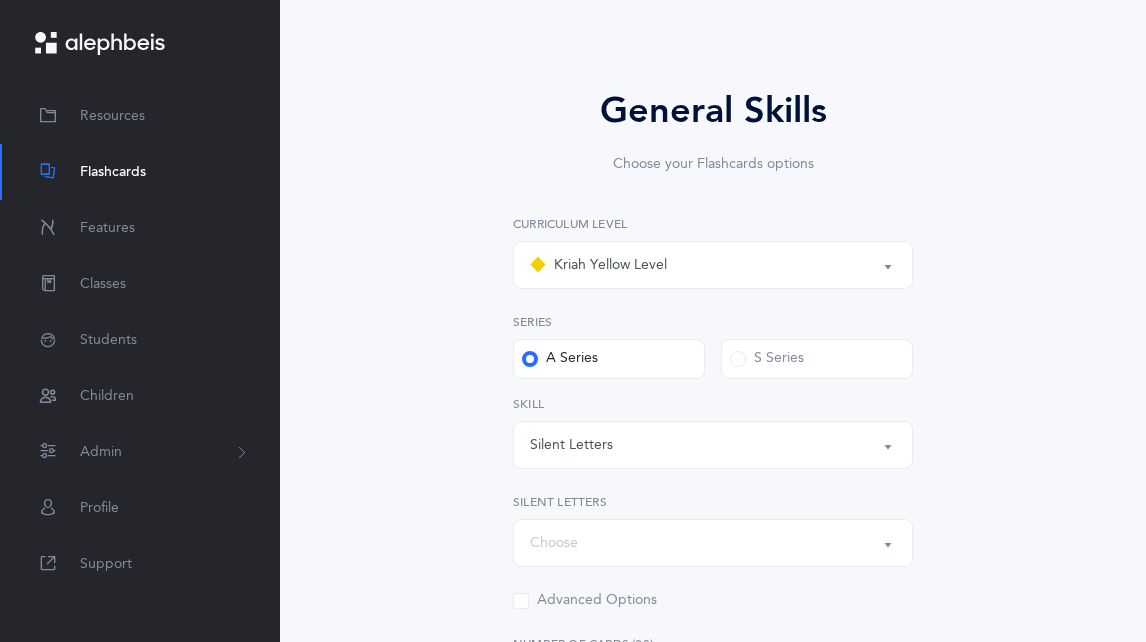 scroll, scrollTop: 300, scrollLeft: 0, axis: vertical 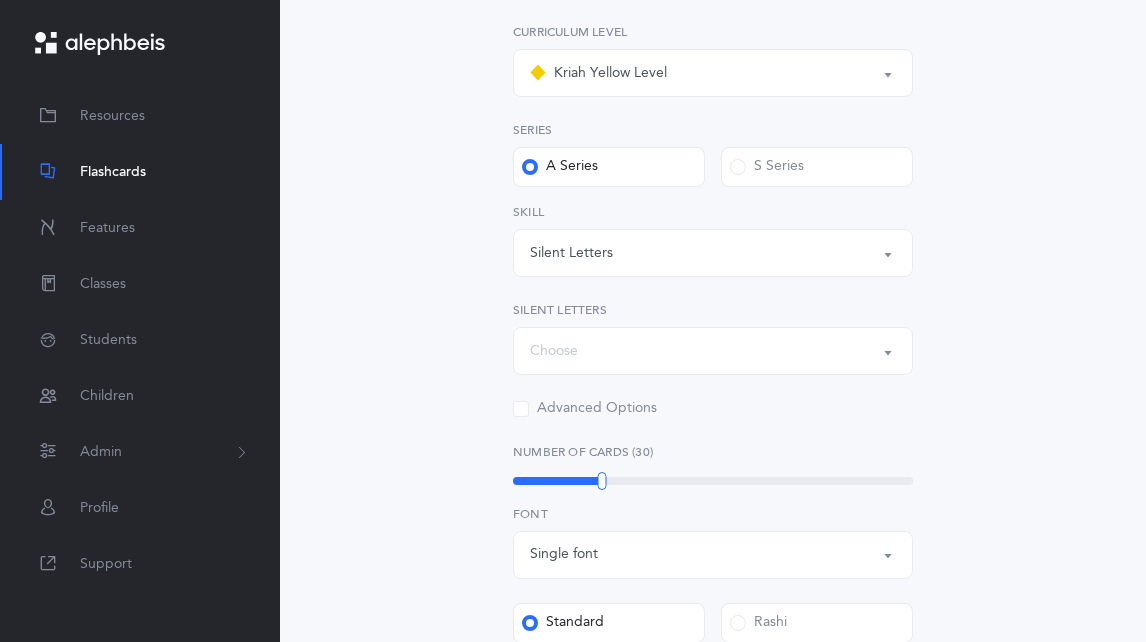 click on "Silent Letters" at bounding box center (713, 253) 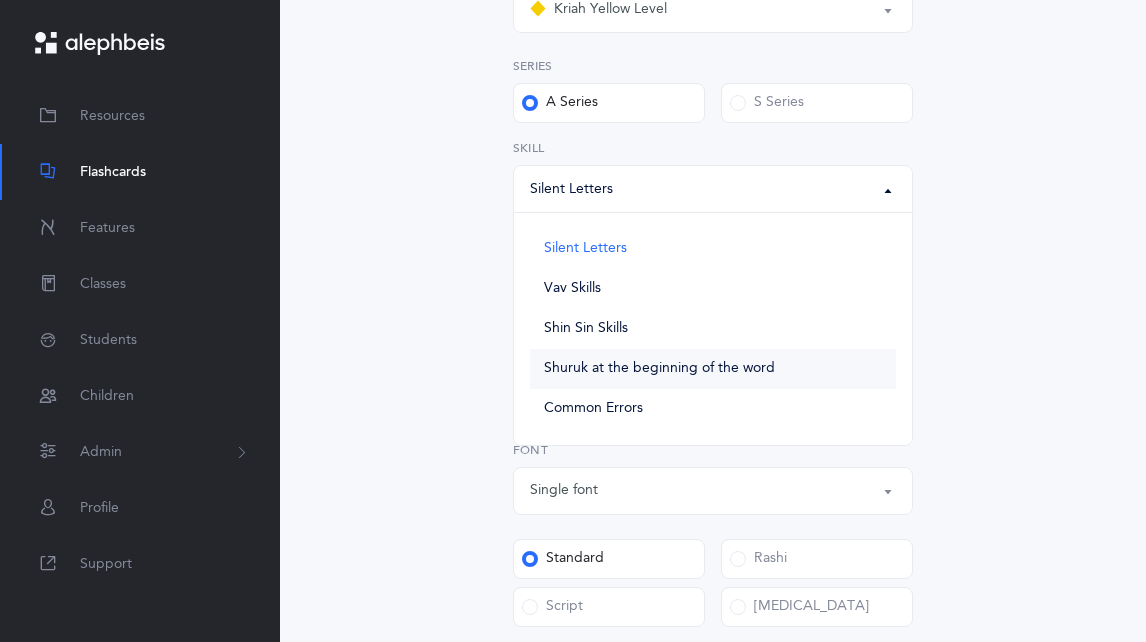 scroll, scrollTop: 400, scrollLeft: 0, axis: vertical 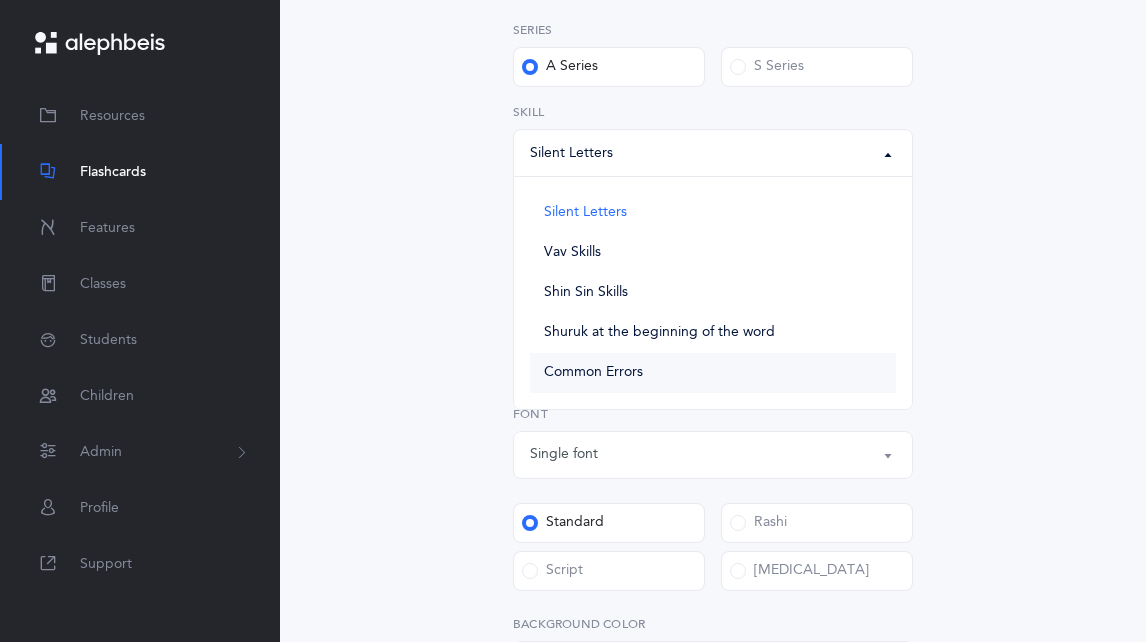 click on "Common Errors" at bounding box center (593, 373) 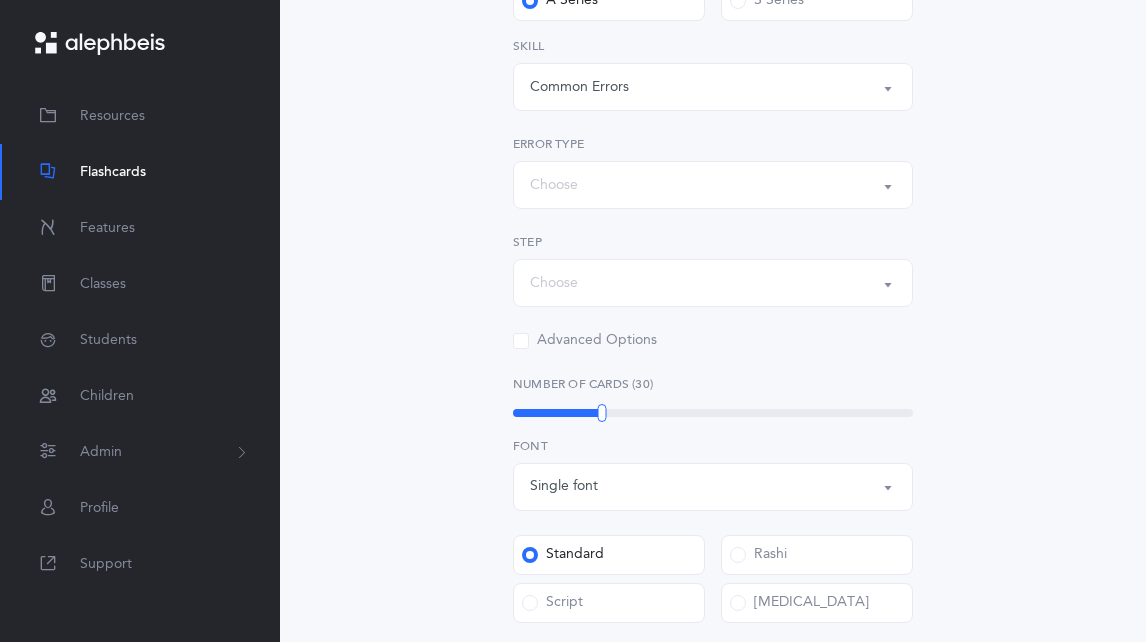 scroll, scrollTop: 467, scrollLeft: 0, axis: vertical 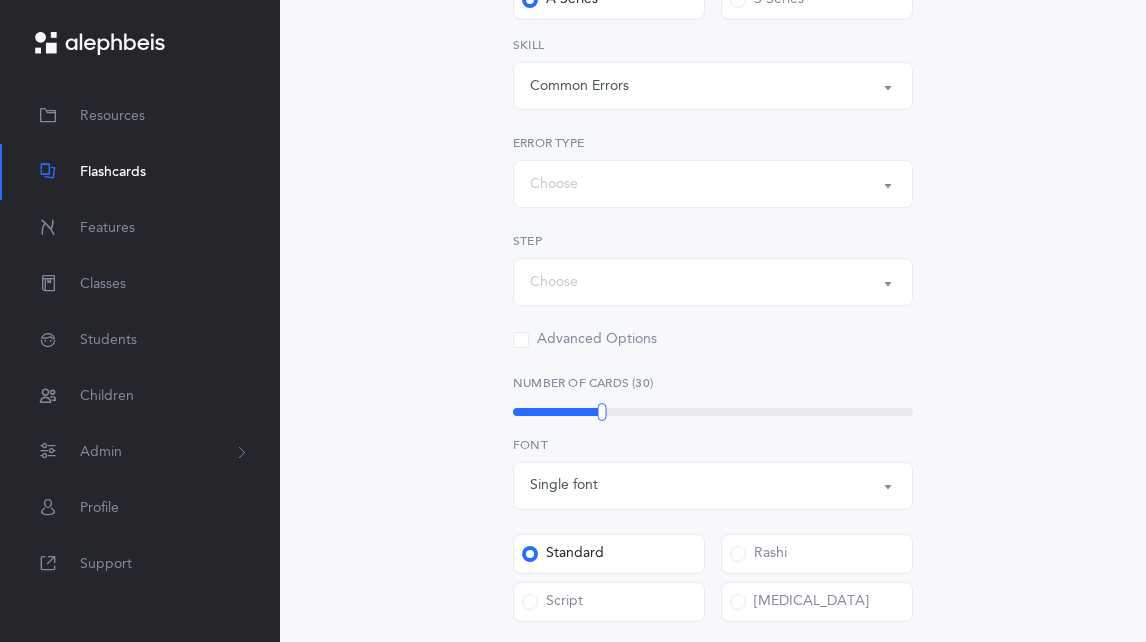 click on "Choose" at bounding box center (713, 184) 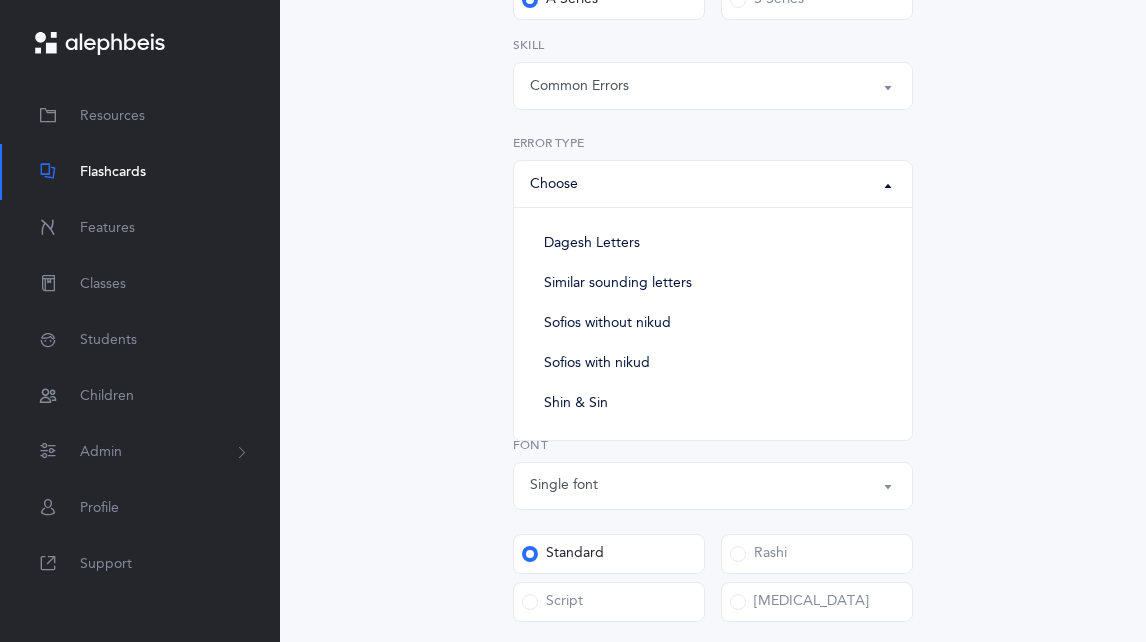 drag, startPoint x: 434, startPoint y: 242, endPoint x: 423, endPoint y: 166, distance: 76.79192 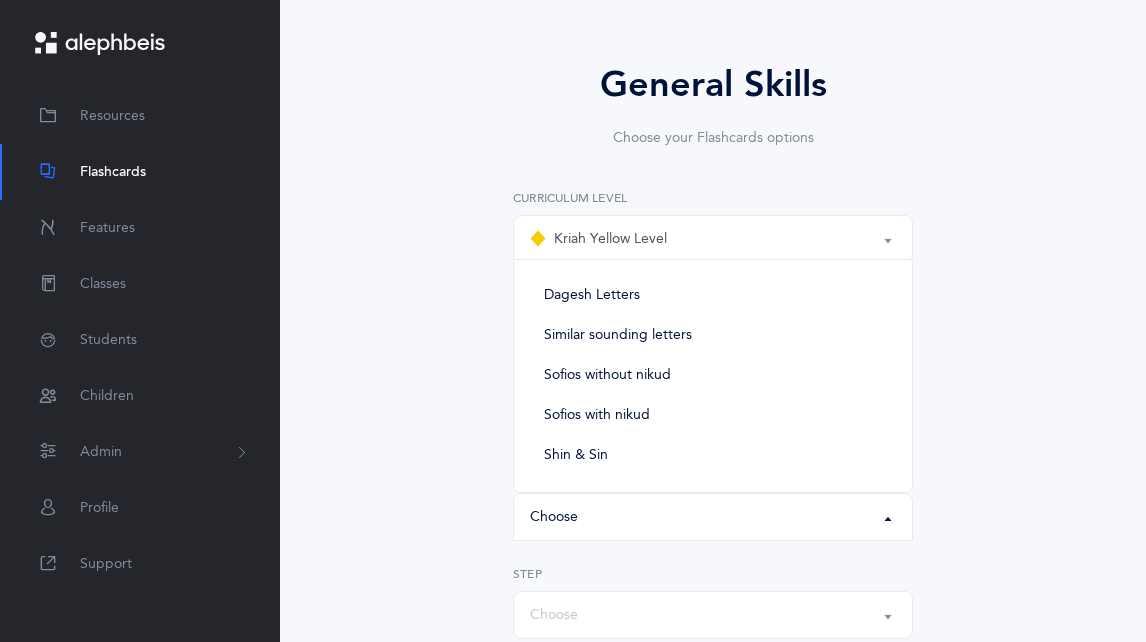 scroll, scrollTop: 0, scrollLeft: 0, axis: both 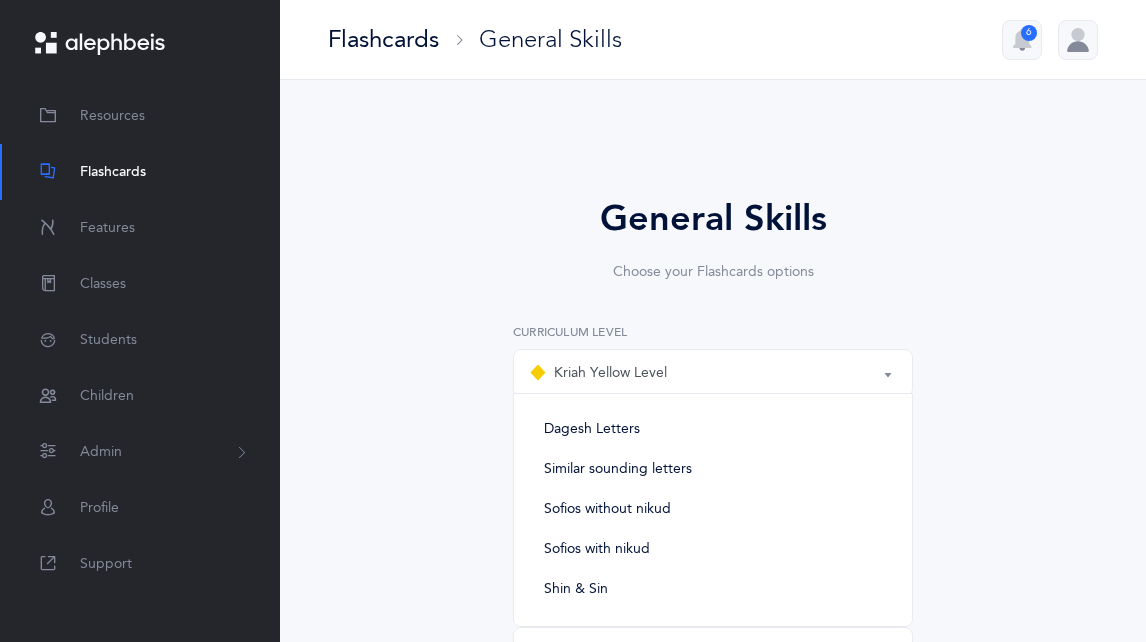 click on "Flashcards" at bounding box center (383, 39) 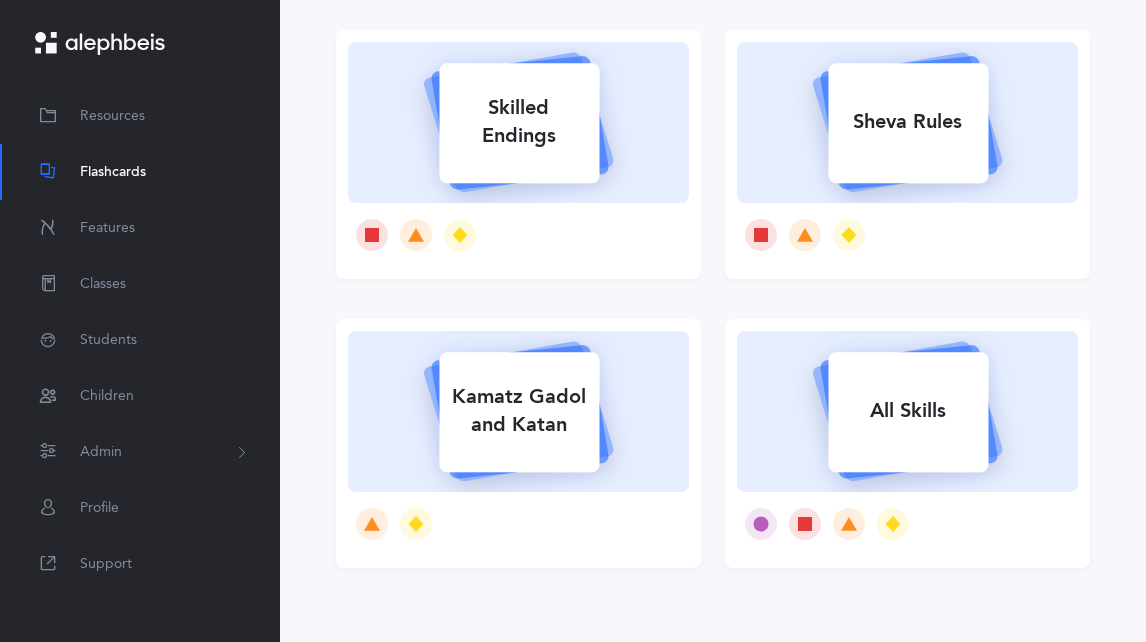 scroll, scrollTop: 798, scrollLeft: 0, axis: vertical 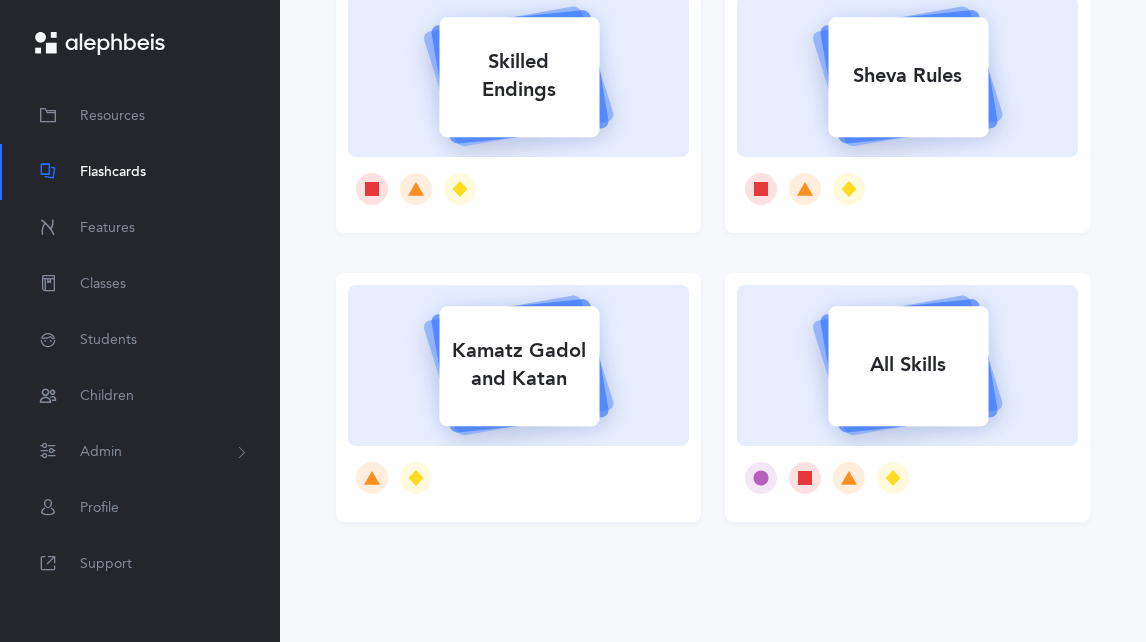 click on "All Skills" at bounding box center (908, 365) 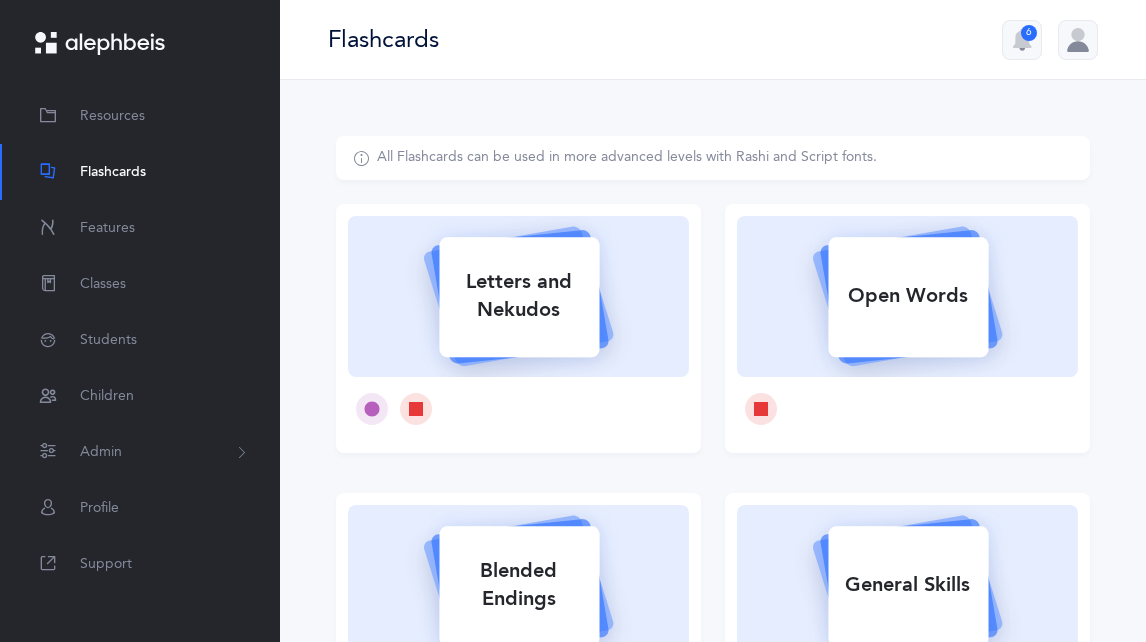 select on "single" 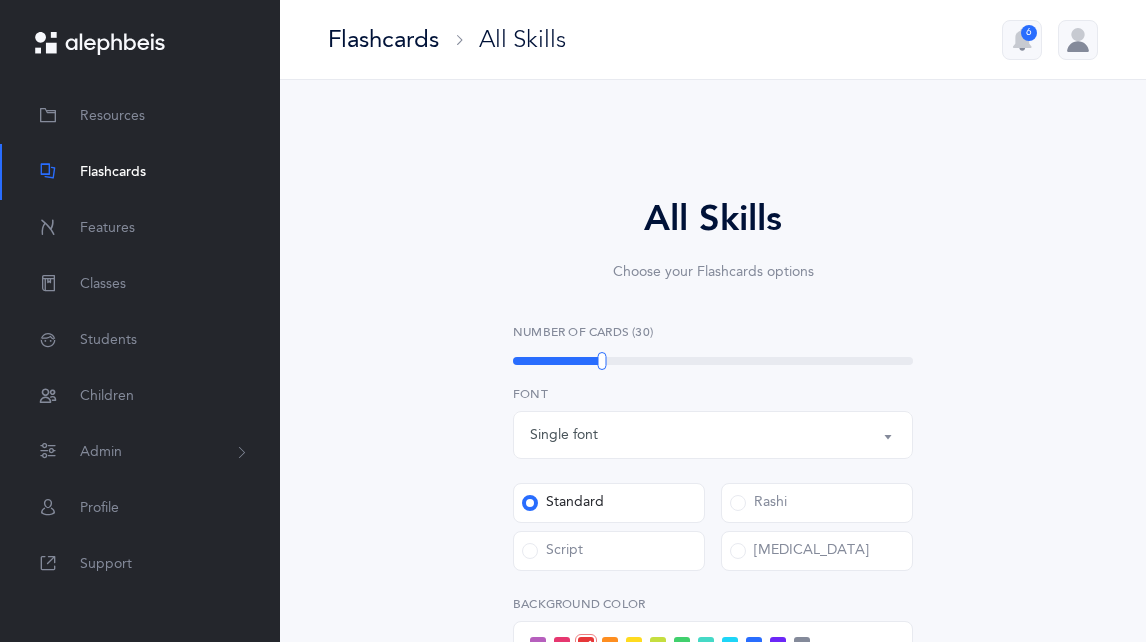 select 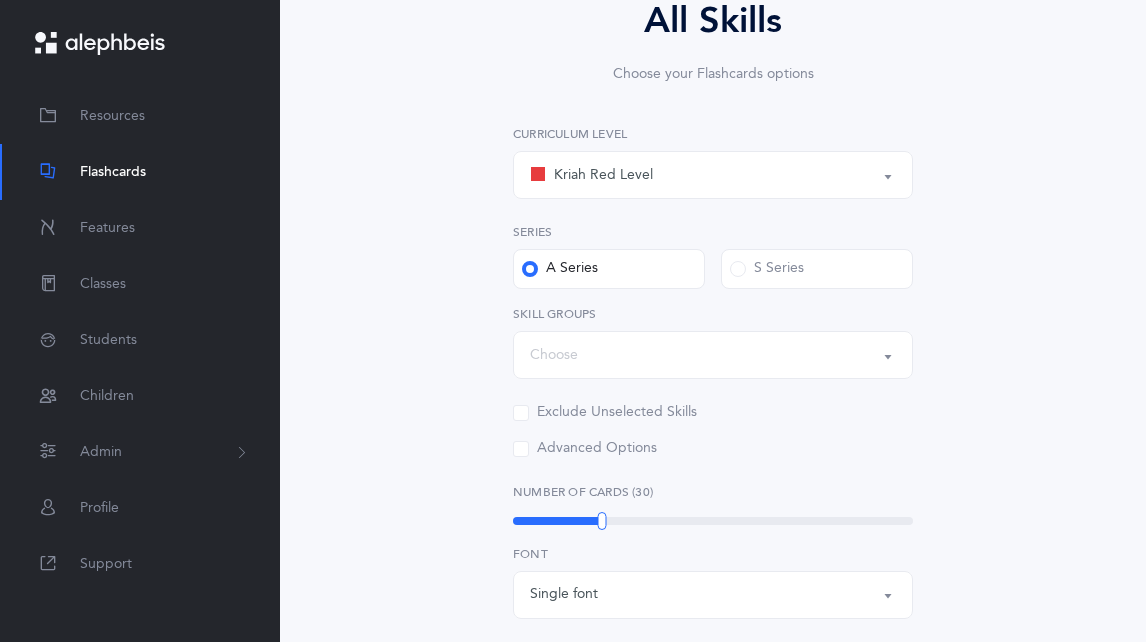 scroll, scrollTop: 200, scrollLeft: 0, axis: vertical 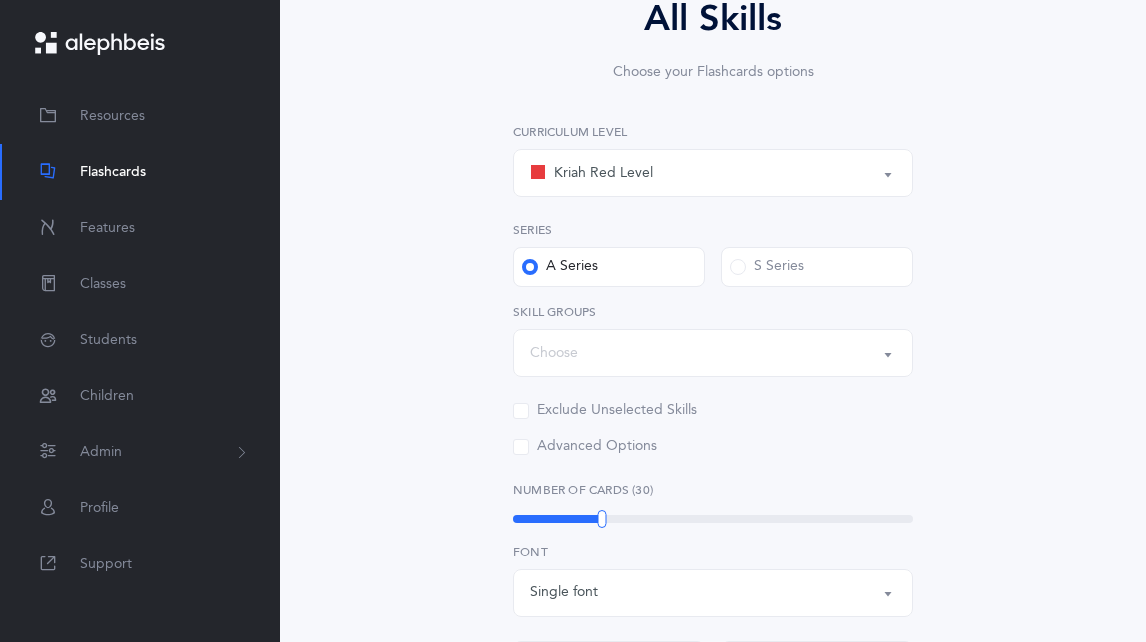 click on "Kriah Red Level" at bounding box center (713, 173) 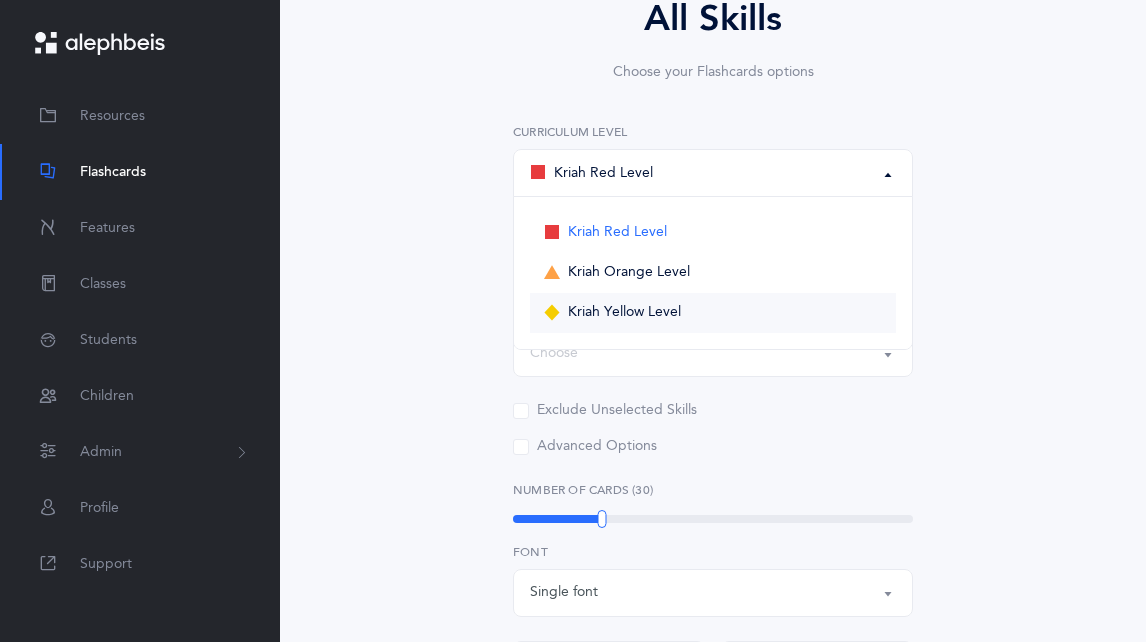 click on "Kriah Yellow Level" at bounding box center [624, 313] 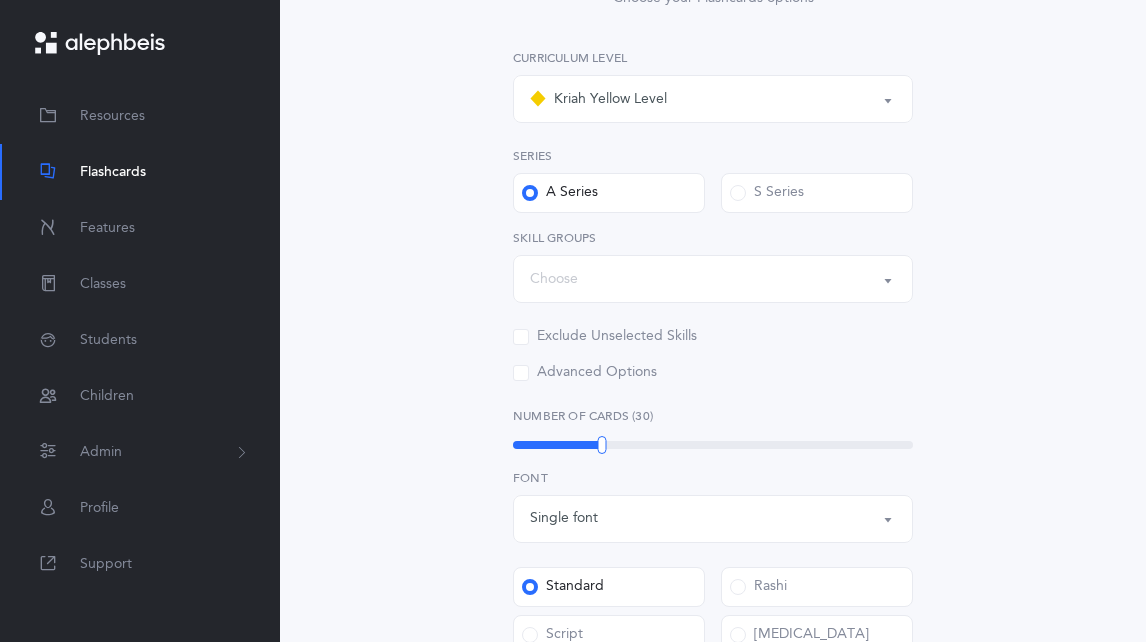 scroll, scrollTop: 400, scrollLeft: 0, axis: vertical 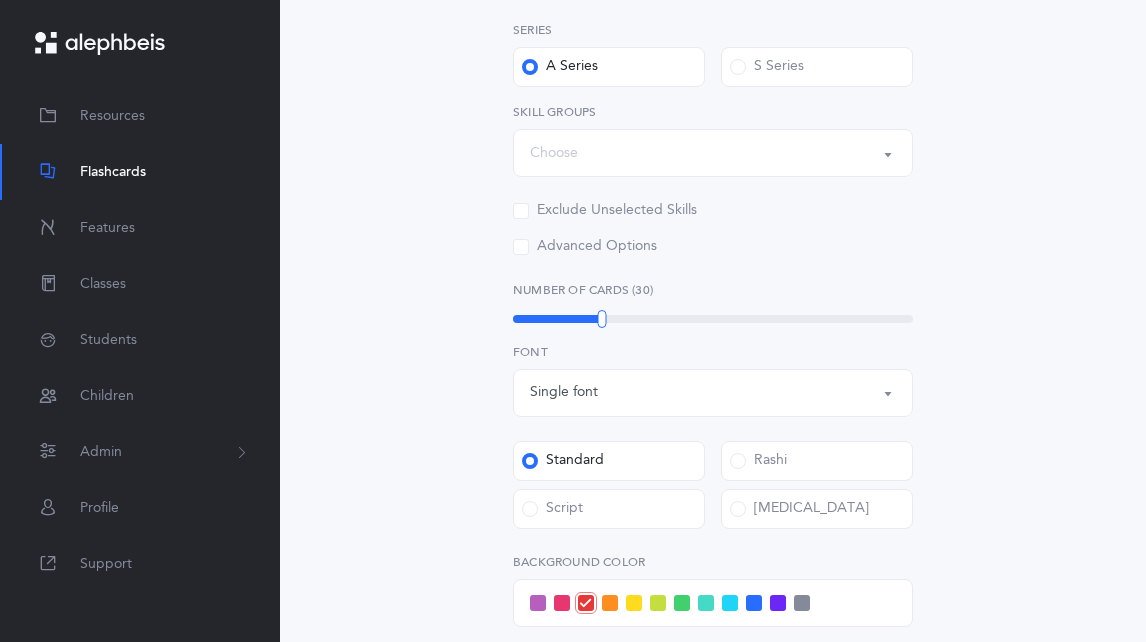 click on "Choose" at bounding box center [713, 153] 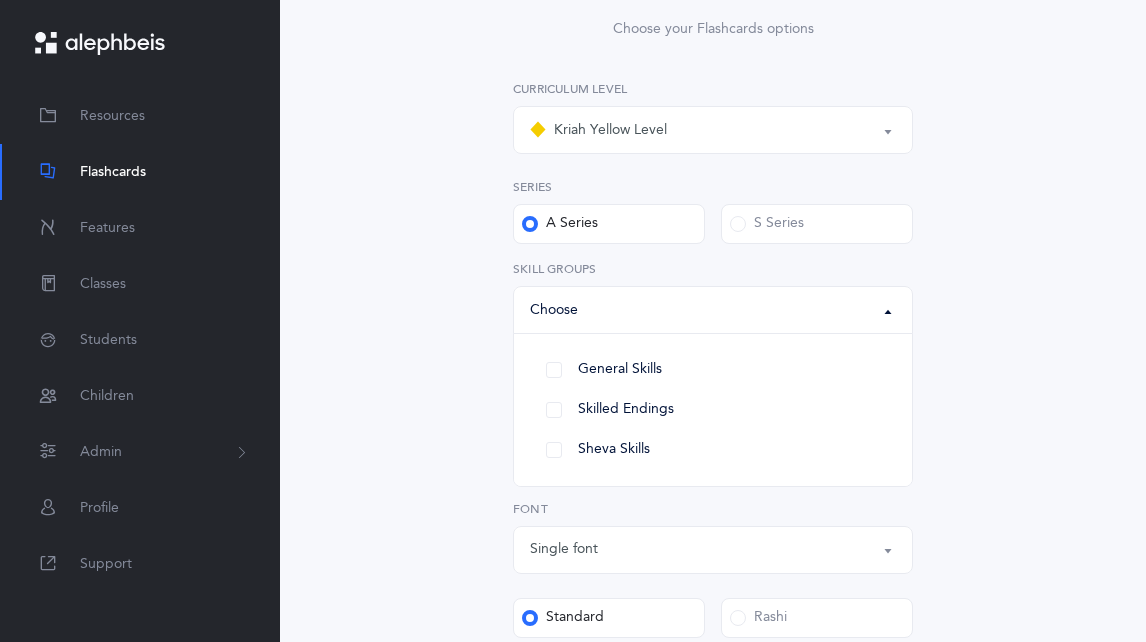 scroll, scrollTop: 400, scrollLeft: 0, axis: vertical 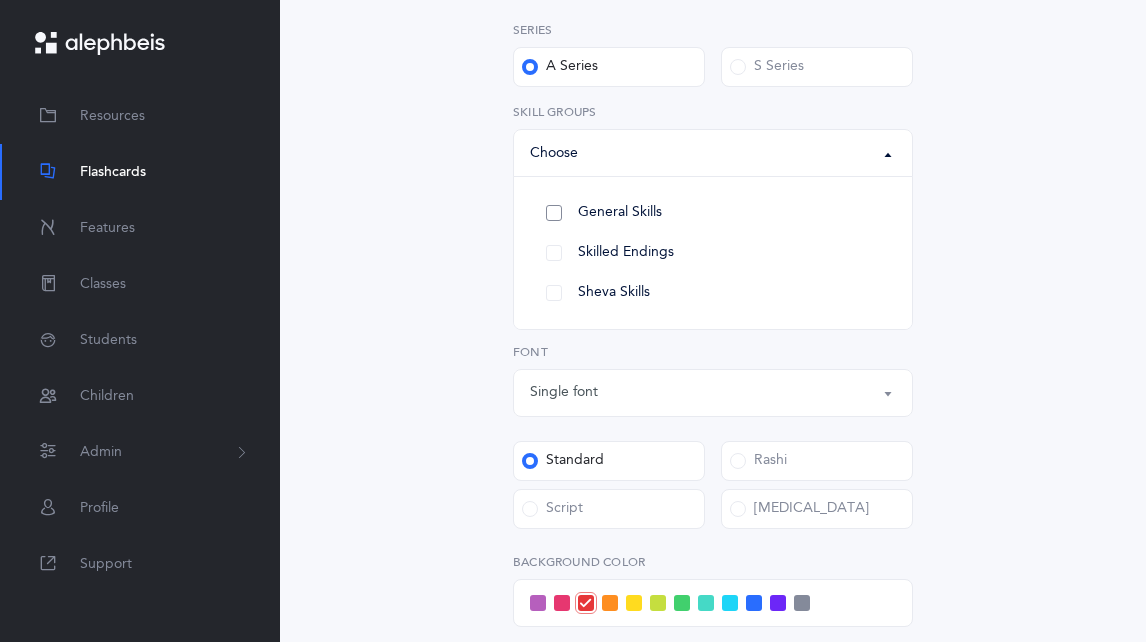 click on "General Skills" at bounding box center [713, 213] 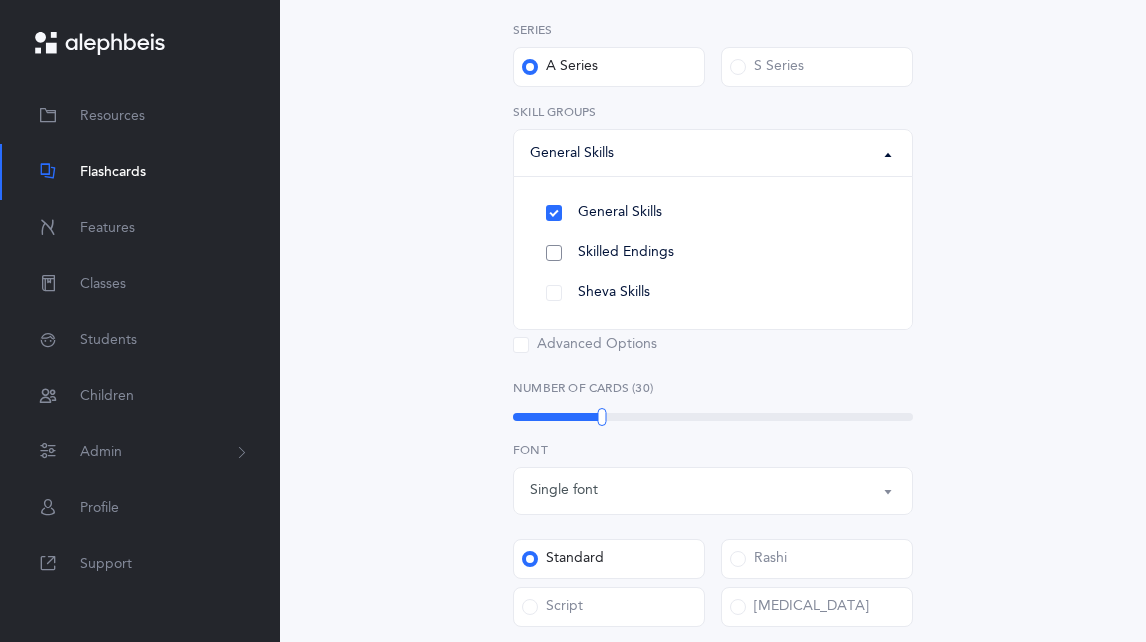 drag, startPoint x: 552, startPoint y: 253, endPoint x: 556, endPoint y: 270, distance: 17.464249 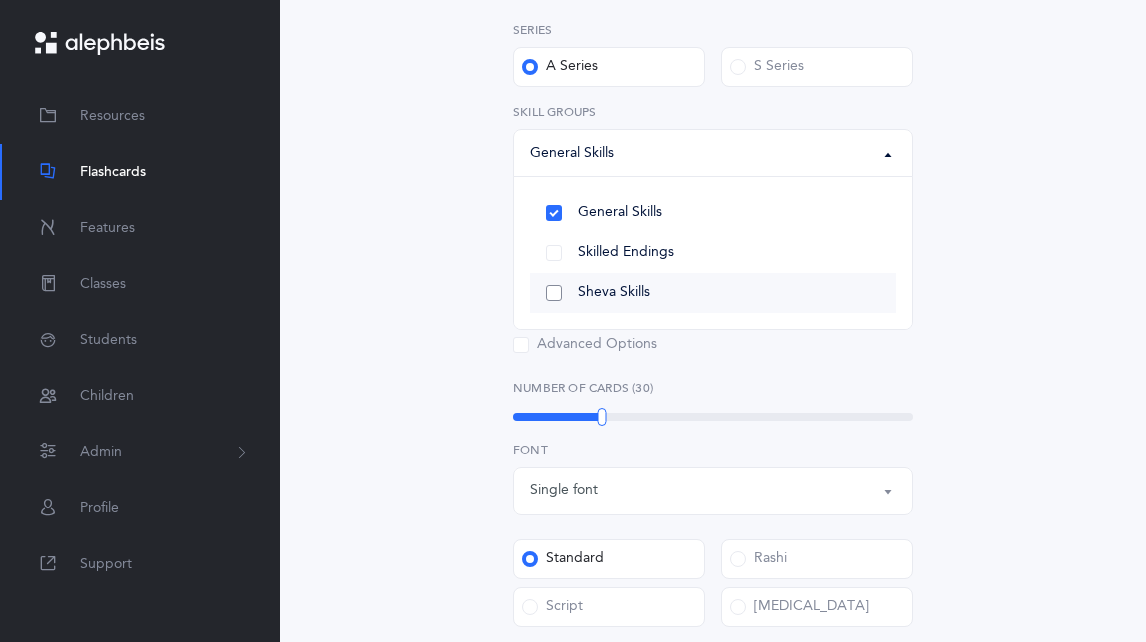 select 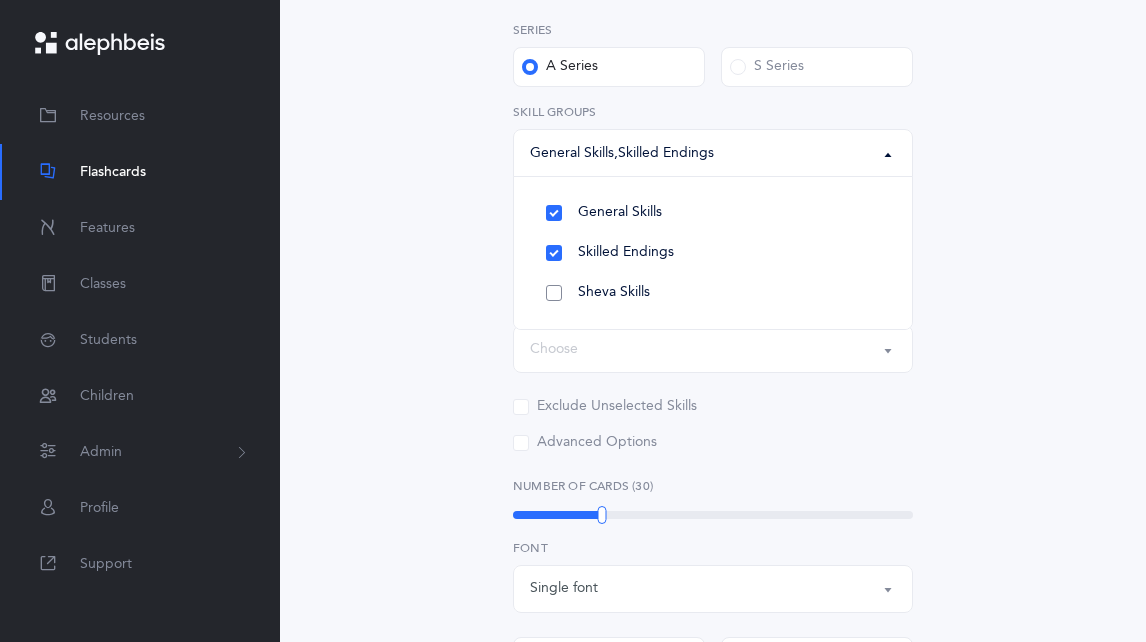 click on "Sheva Skills" at bounding box center [713, 293] 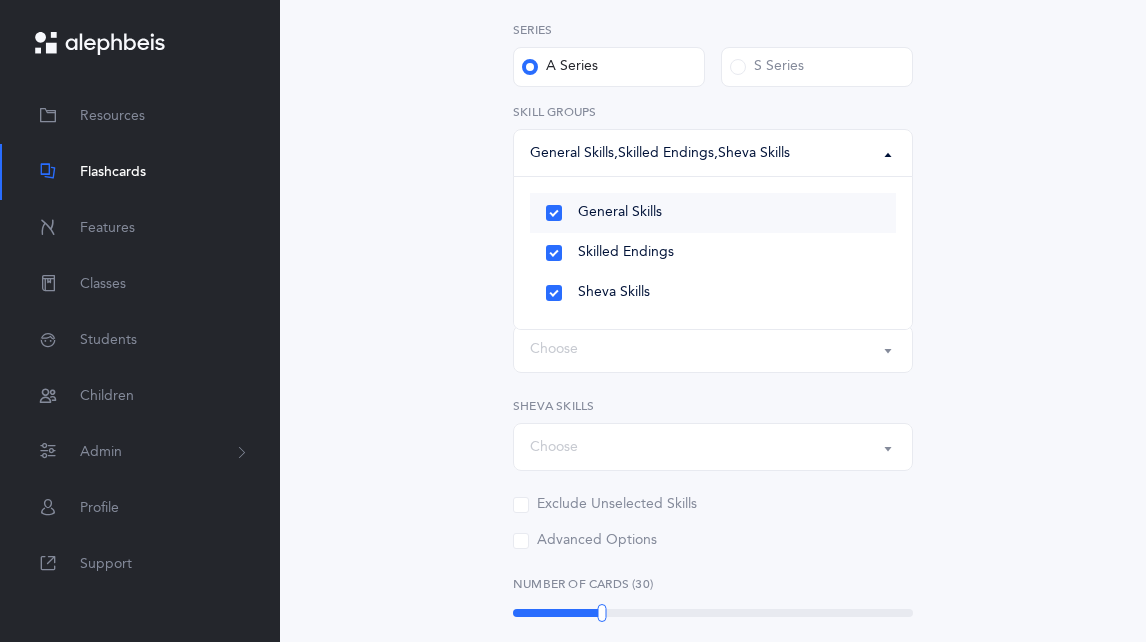 click on "General Skills" at bounding box center (713, 213) 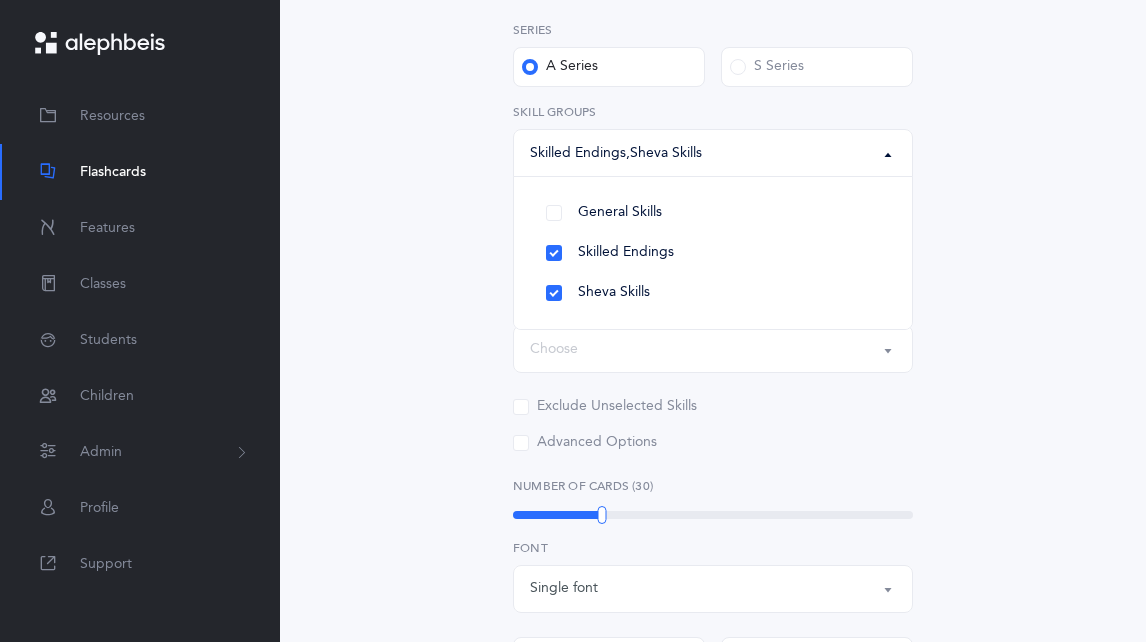 click on "All Skills   Choose your Flashcards options         Kriah Red Level
Kriah Orange Level
Kriah Yellow Level
Kriah Yellow Level     Kriah Red Level
Kriah Orange Level
Kriah Yellow Level
Curriculum Level
Series
A Series
S Series
General Skills
Skilled Endings
Sheva Skills
Skilled Endings ,  Sheva Skills   General Skills
Skilled Endings
Sheva Skills
Skill Groups
פתח י בסוף מילה
חולם י בסוף מילה
שורוק י בסוף מילה
קמץ יו בסוף מלה
ה בסוף מילה
קמץ ה בסוף מילה
מפיק הּ
ח בסוף מילה
פתח גנובה
קמץ/פתח אי בסוף מילה
פתח ה בסוף מילה
פתח ח בסוף מילה
פתח ע בסוף מילה
ע בסוף מילה
Choose
Skilled Endings
שוא בראש מלה - נע
שוא בסוף מלה - נח
Choose" at bounding box center [713, 453] 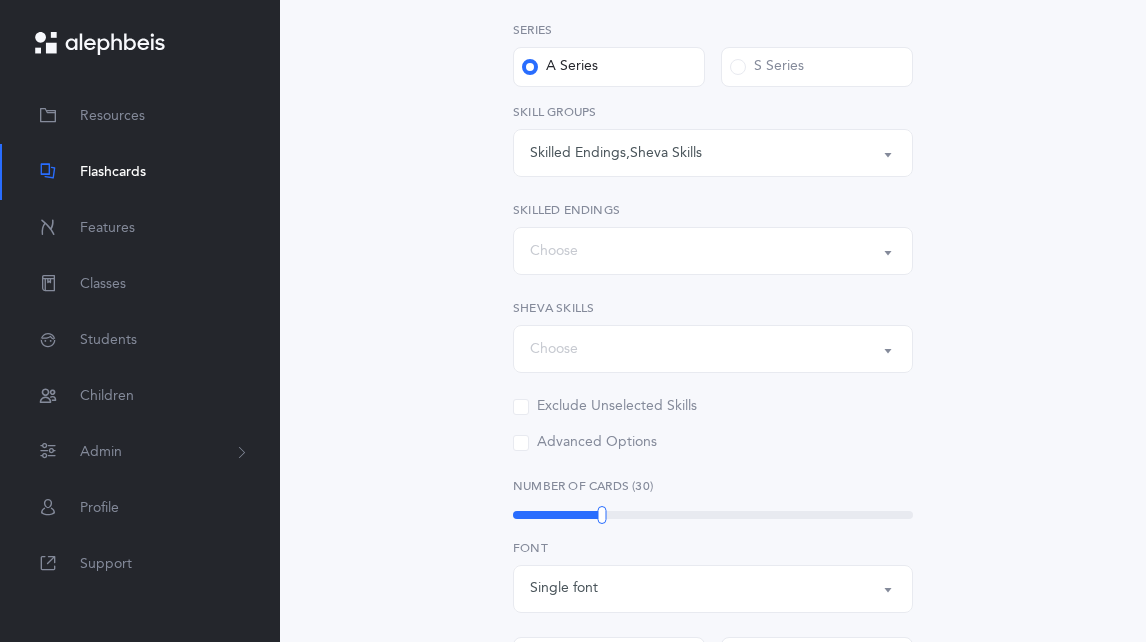 drag, startPoint x: 457, startPoint y: 179, endPoint x: 459, endPoint y: 211, distance: 32.06244 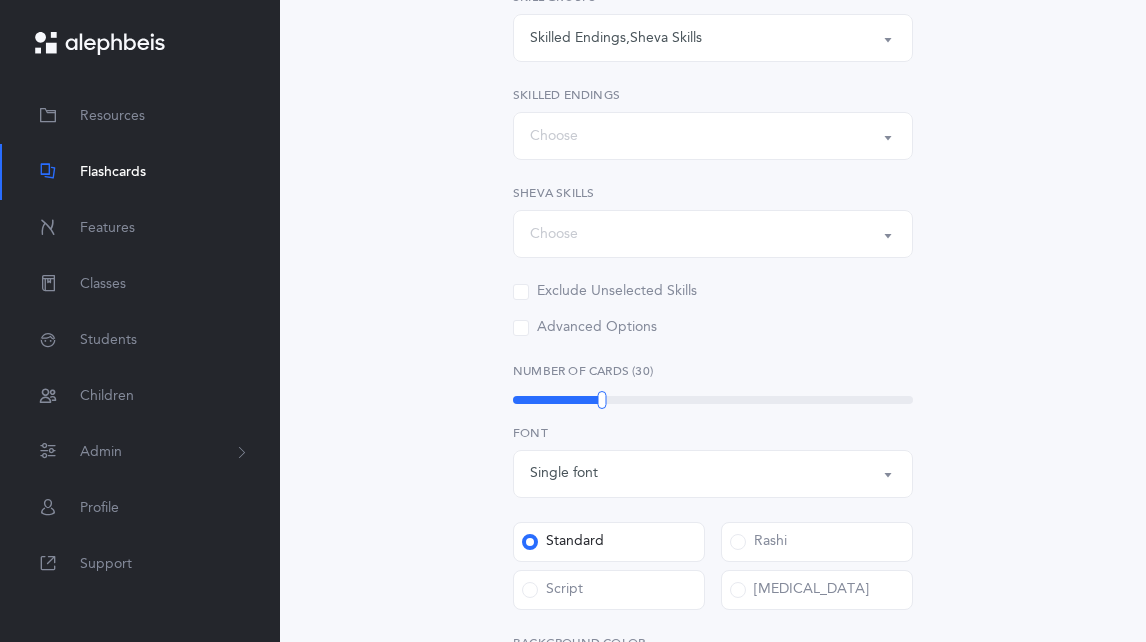 scroll, scrollTop: 559, scrollLeft: 0, axis: vertical 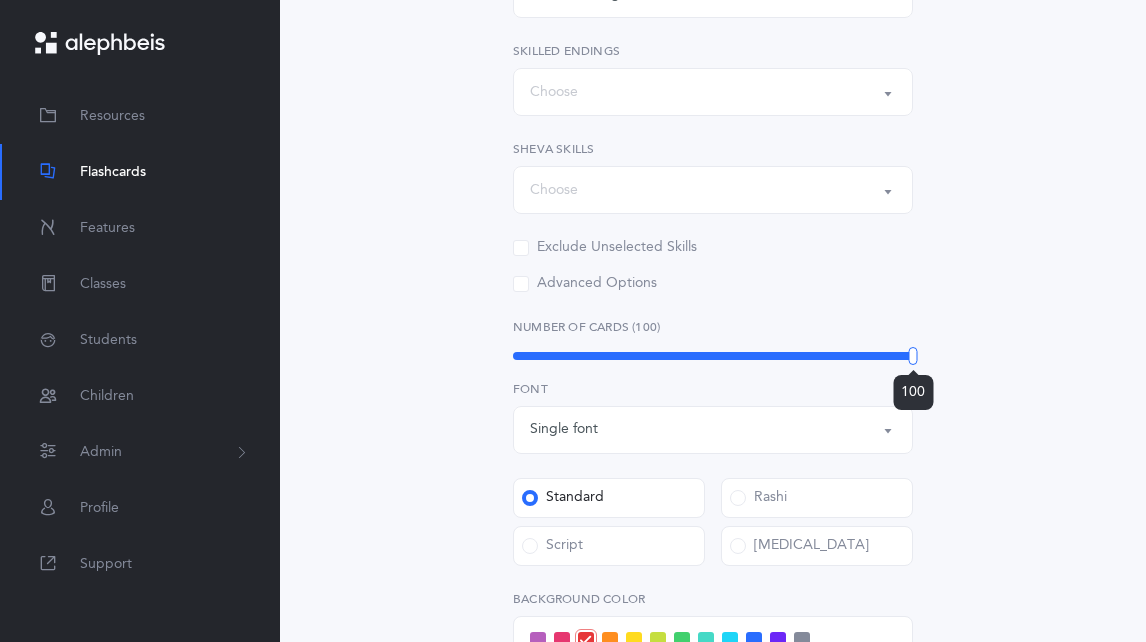 drag, startPoint x: 835, startPoint y: 358, endPoint x: 1009, endPoint y: 356, distance: 174.01149 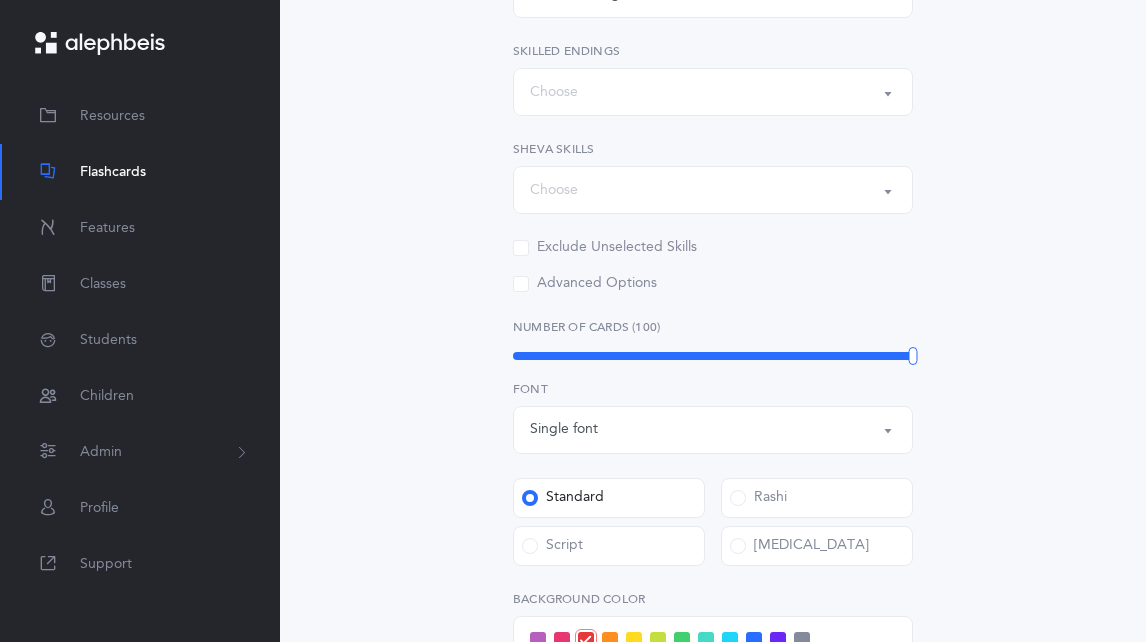 click on "Choose" at bounding box center [713, 92] 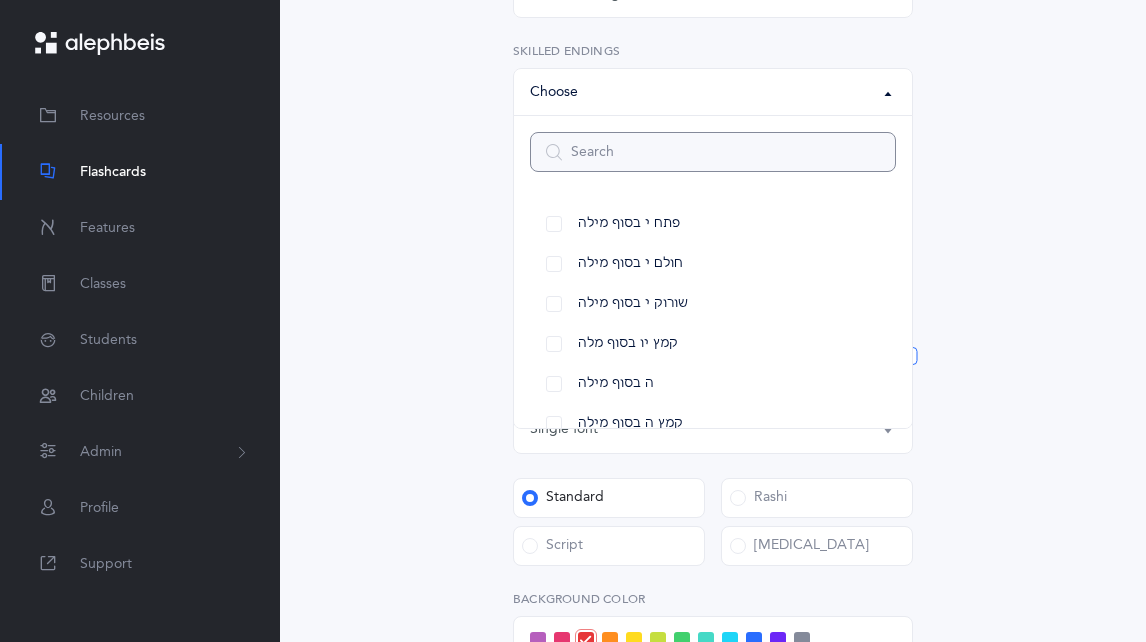 click at bounding box center [713, 152] 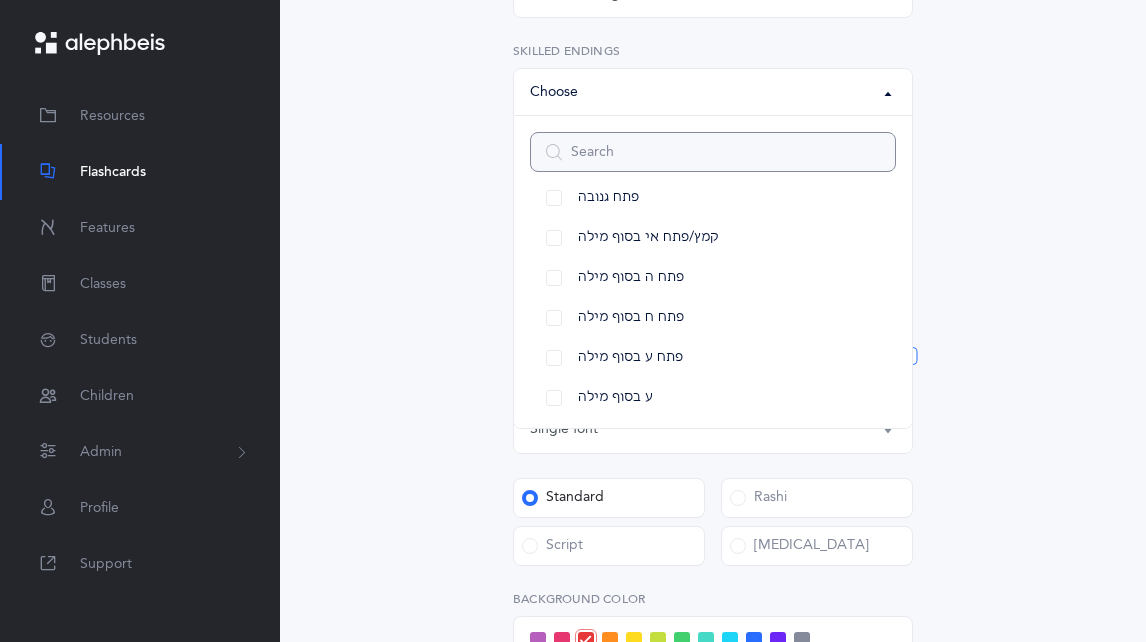 scroll, scrollTop: 352, scrollLeft: 0, axis: vertical 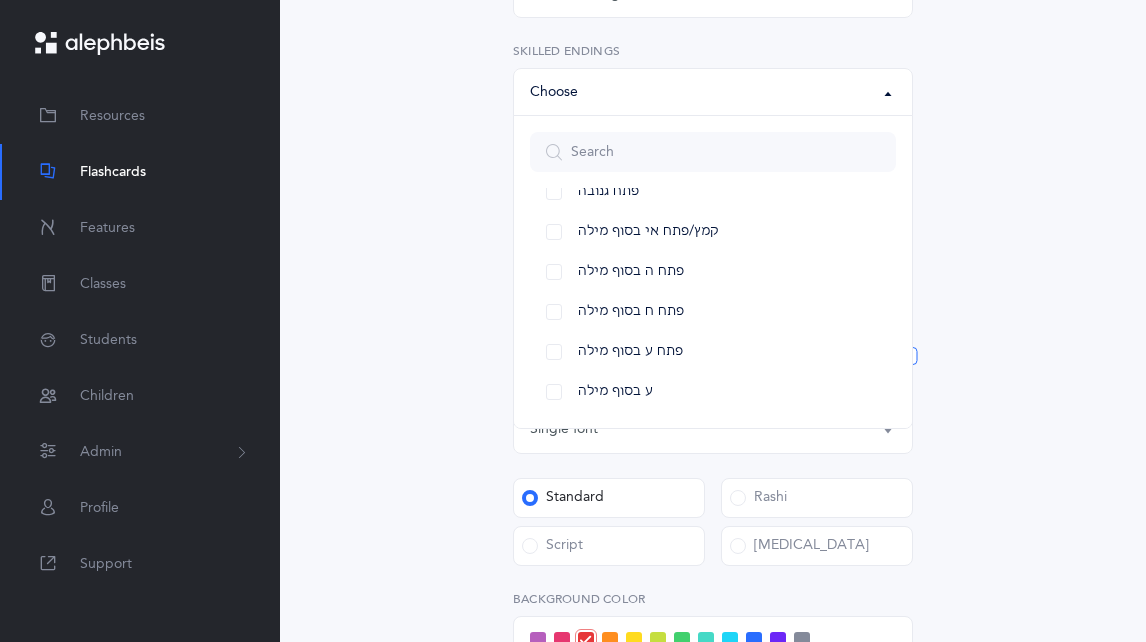 click on "All Skills   Choose your Flashcards options         Kriah Red Level
Kriah Orange Level
Kriah Yellow Level
Kriah Yellow Level     Kriah Red Level
Kriah Orange Level
Kriah Yellow Level
Curriculum Level
Series
A Series
S Series
General Skills
Skilled Endings
Sheva Skills
Skilled Endings ,  Sheva Skills   General Skills
Skilled Endings
Sheva Skills
Skill Groups
פתח י בסוף מילה
חולם י בסוף מילה
שורוק י בסוף מילה
קמץ יו בסוף מלה
ה בסוף מילה
קמץ ה בסוף מילה
מפיק הּ
ח בסוף מילה
פתח גנובה
קמץ/פתח אי בסוף מילה
פתח ה בסוף מילה
פתח ח בסוף מילה
פתח ע בסוף מילה
ע בסוף מילה
Choose   פתח י בסוף מילה
חולם י בסוף מילה
שורוק י בסוף מילה
קמץ יו בסוף מלה
מפיק הּ" at bounding box center [713, 294] 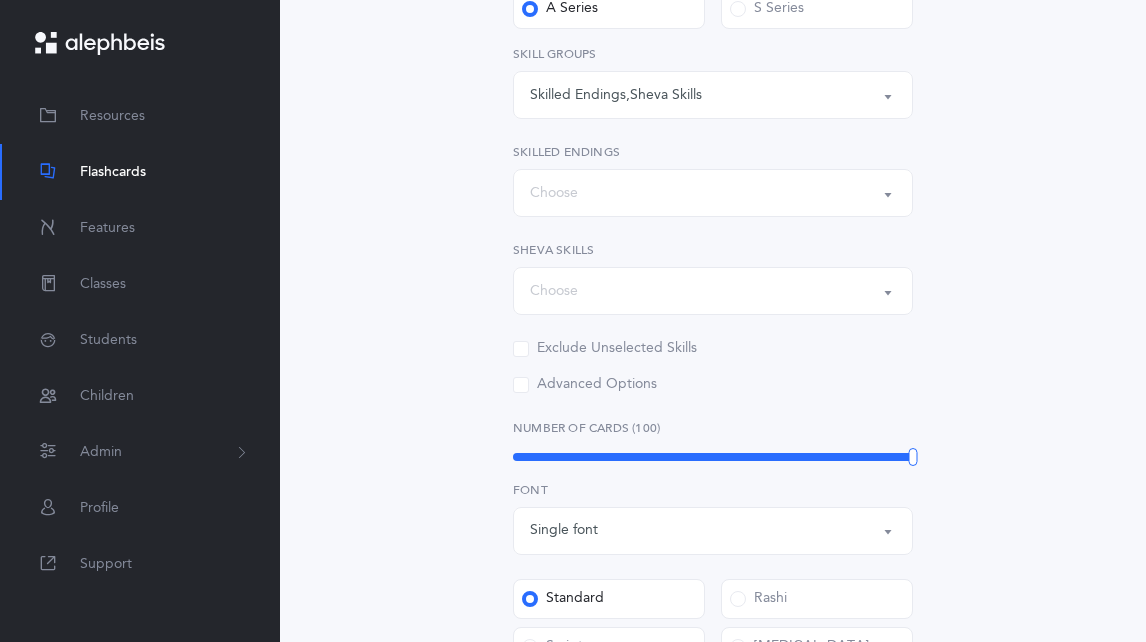 scroll, scrollTop: 459, scrollLeft: 0, axis: vertical 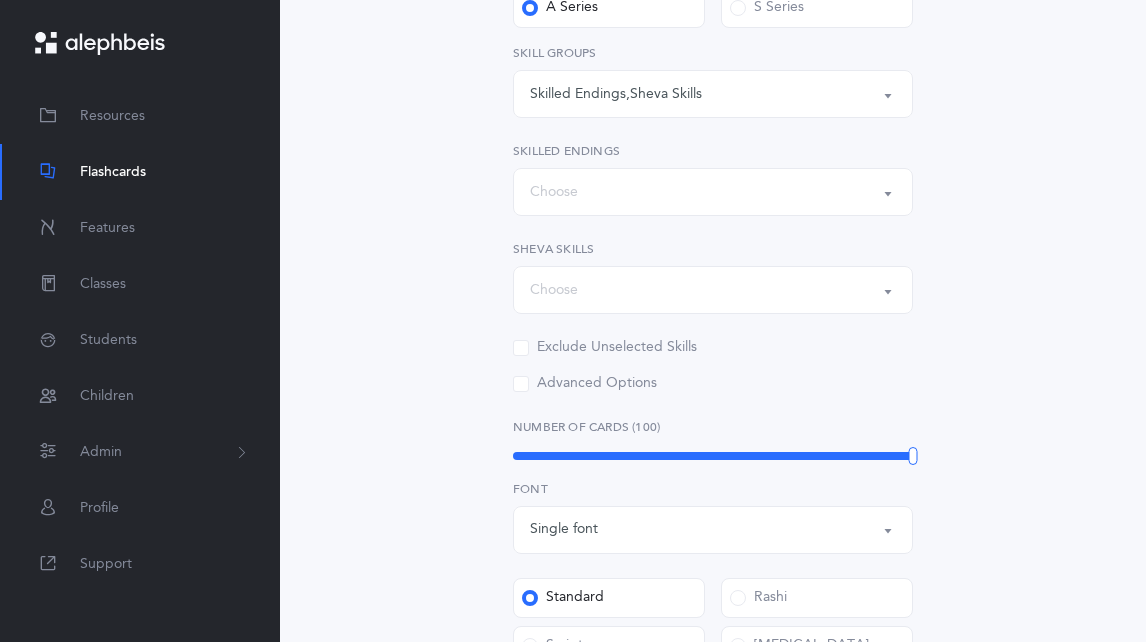 click on "Choose" at bounding box center (713, 192) 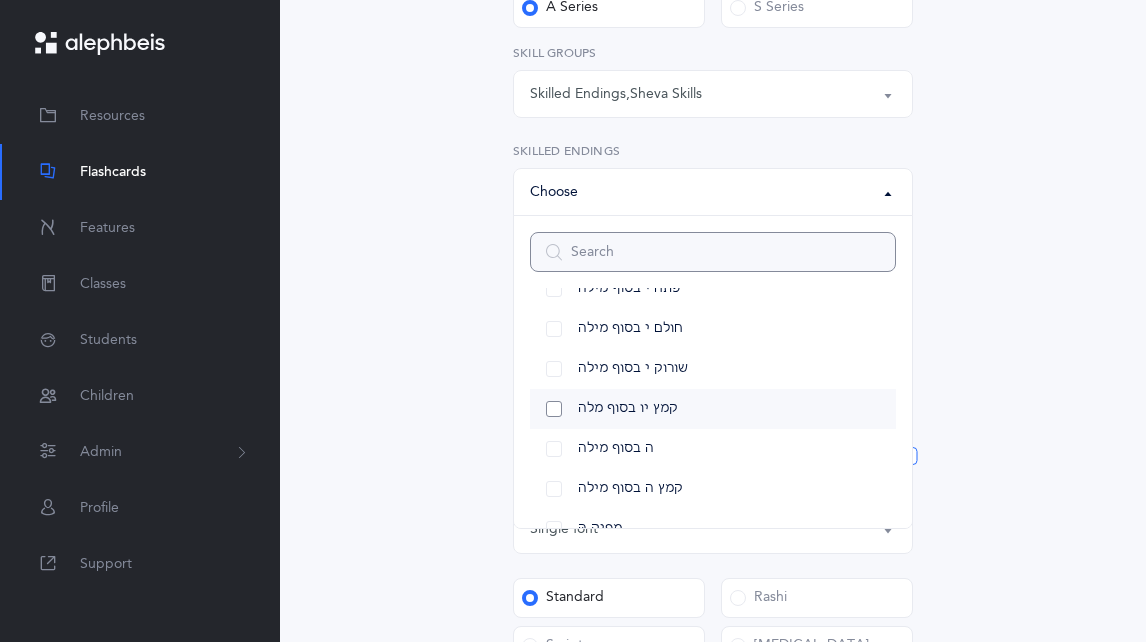 scroll, scrollTop: 0, scrollLeft: 0, axis: both 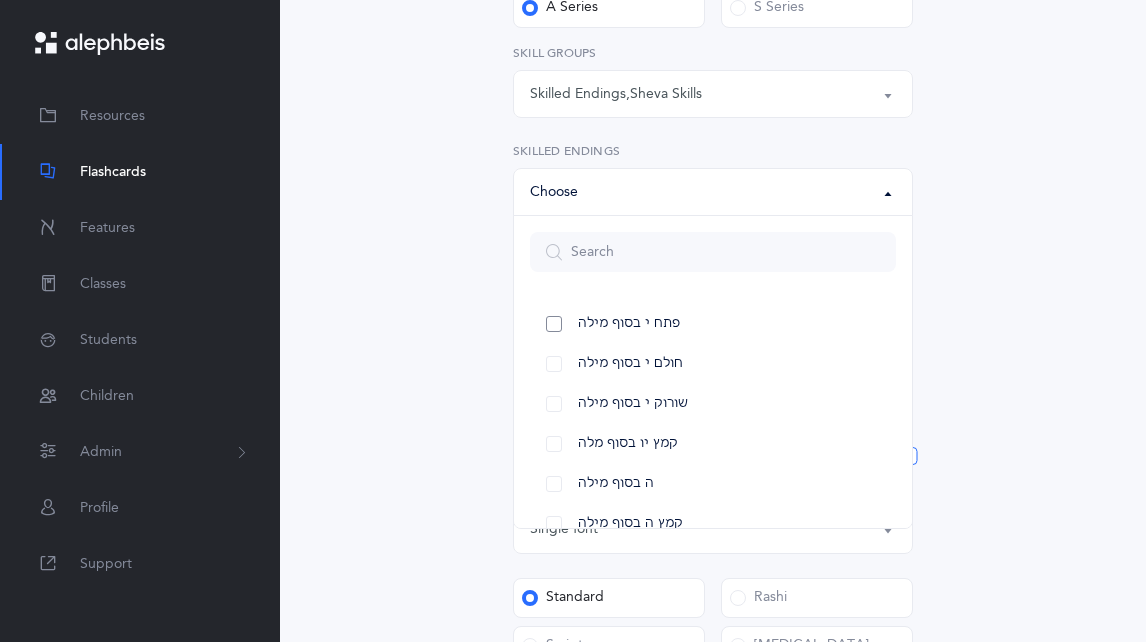 click on "פתח י בסוף מילה" at bounding box center [713, 324] 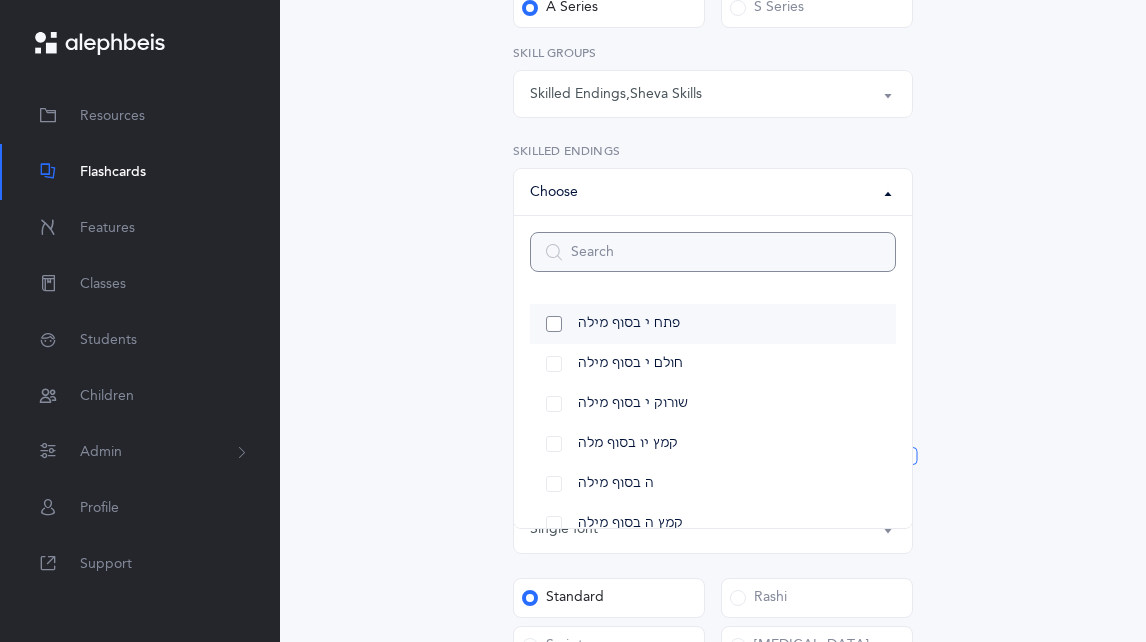 select on "20" 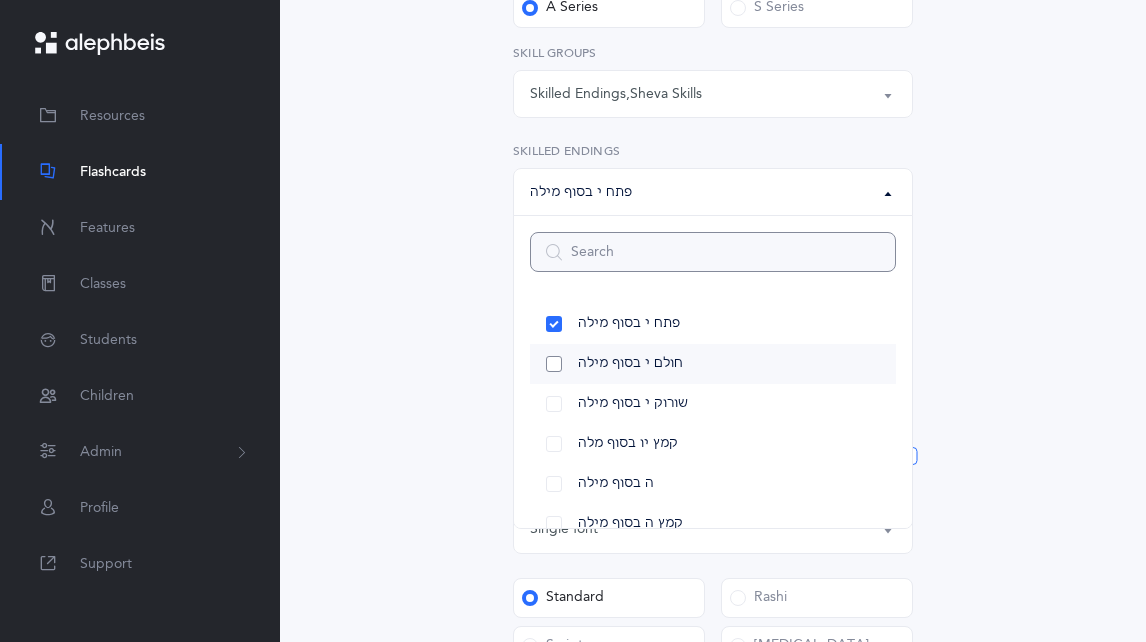 scroll, scrollTop: 100, scrollLeft: 0, axis: vertical 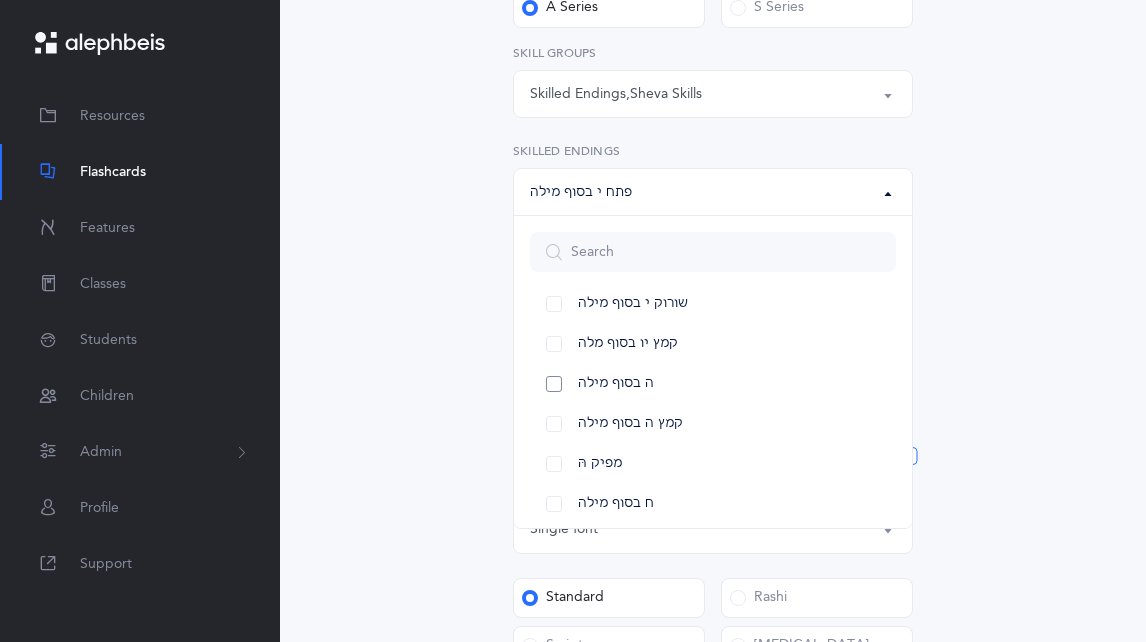 click on "ה בסוף מילה" at bounding box center (713, 384) 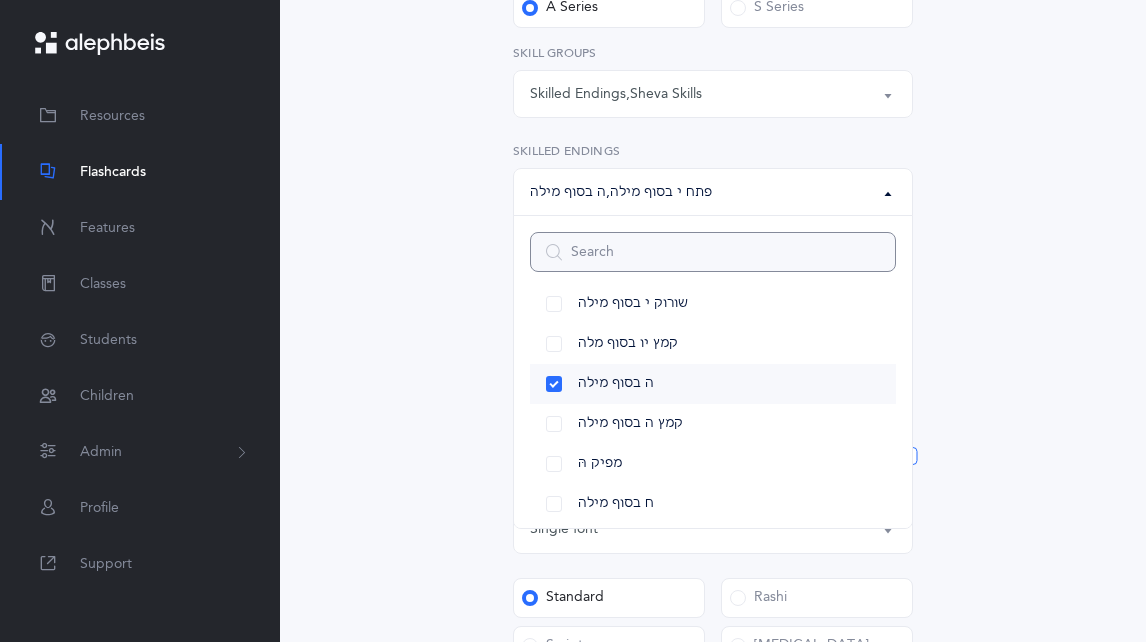 scroll, scrollTop: 200, scrollLeft: 0, axis: vertical 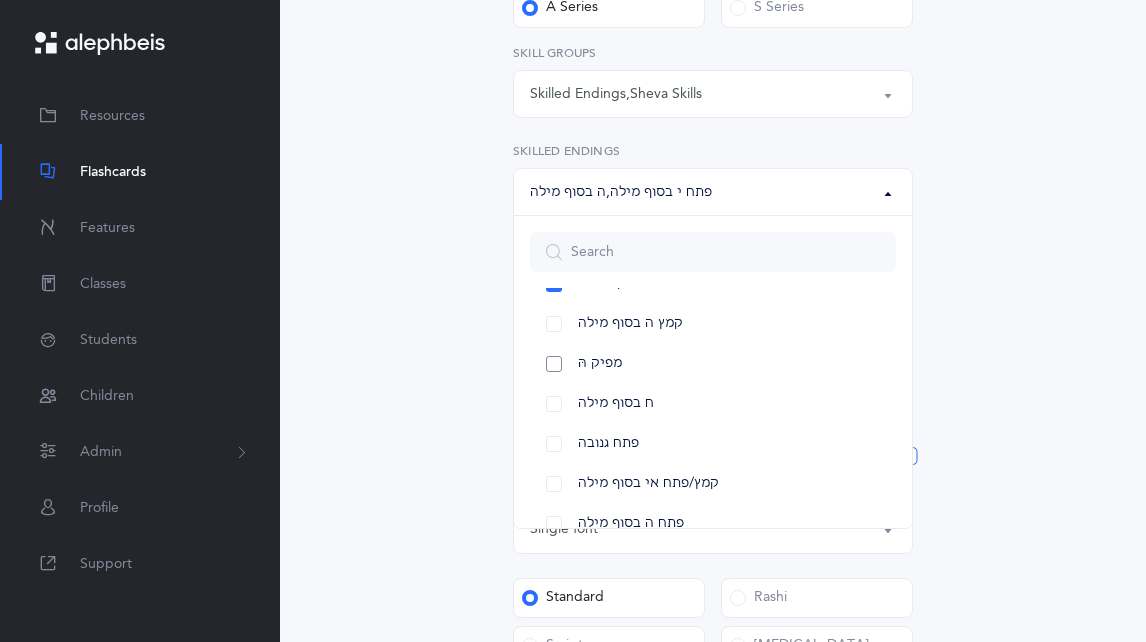 click on "מפיק הּ" at bounding box center (713, 364) 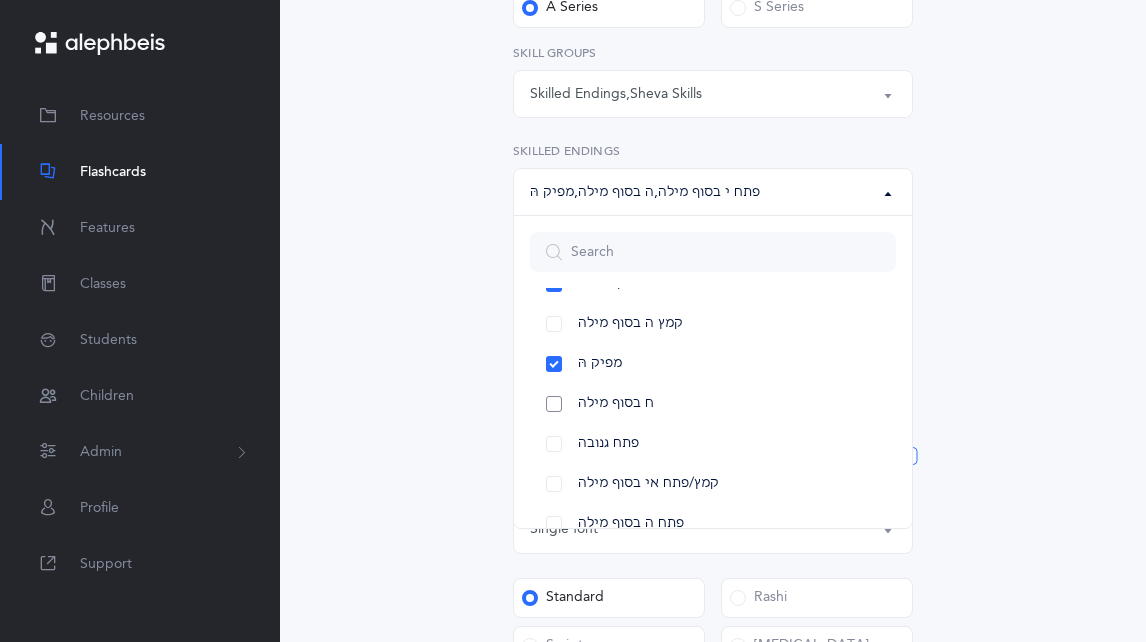 click on "ח בסוף מילה" at bounding box center (713, 404) 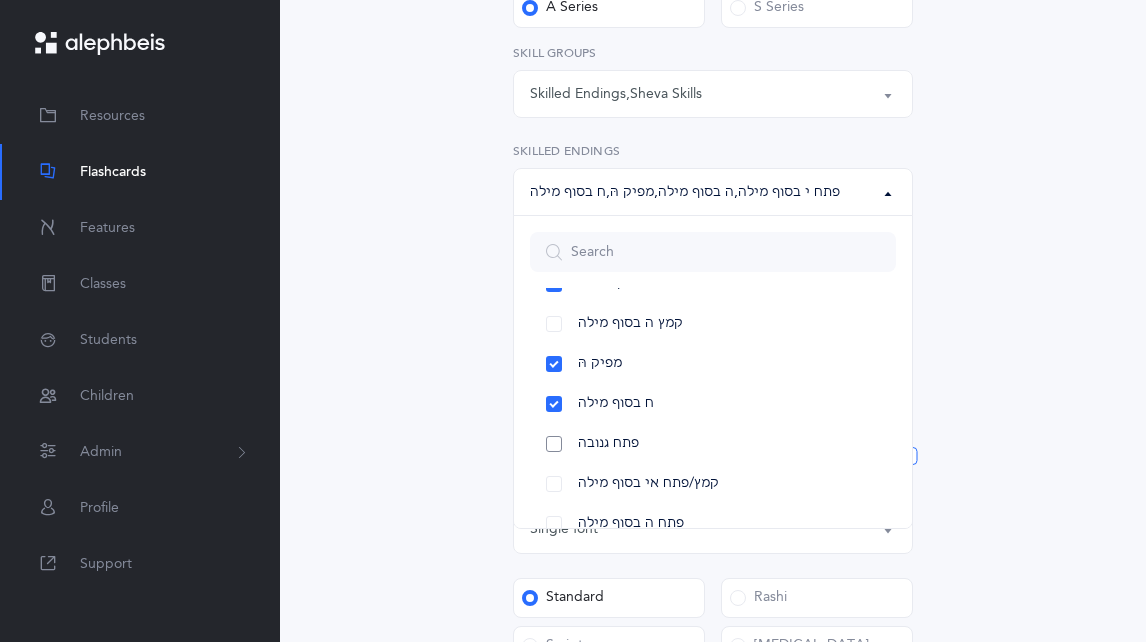click on "פתח גנובה" at bounding box center (713, 444) 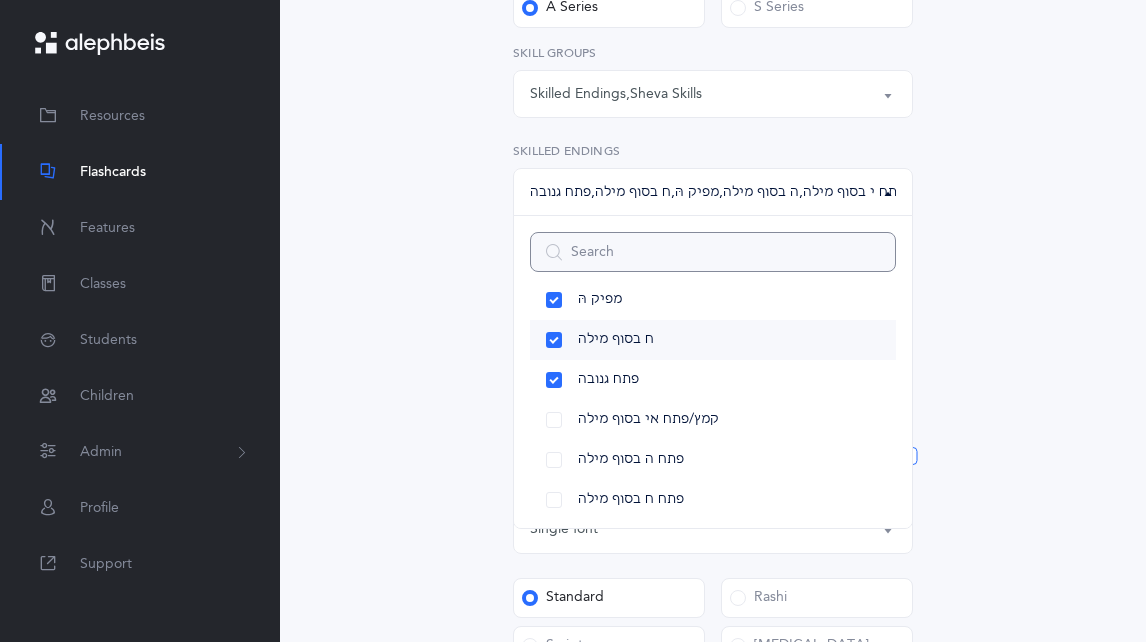 scroll, scrollTop: 300, scrollLeft: 0, axis: vertical 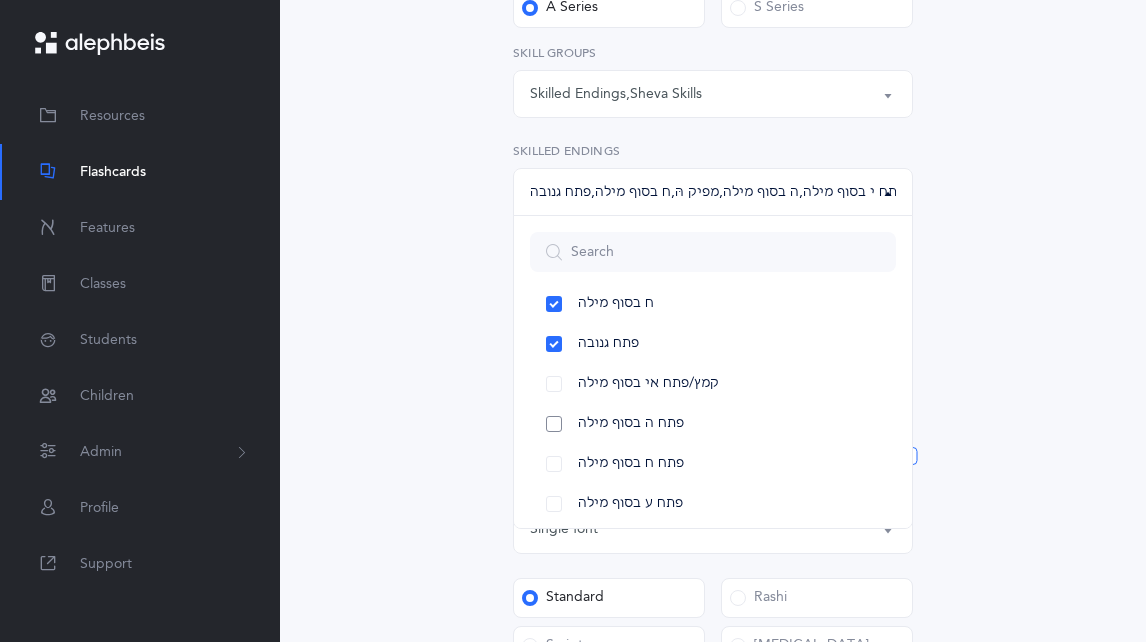 click on "פתח ה בסוף מילה" at bounding box center [713, 424] 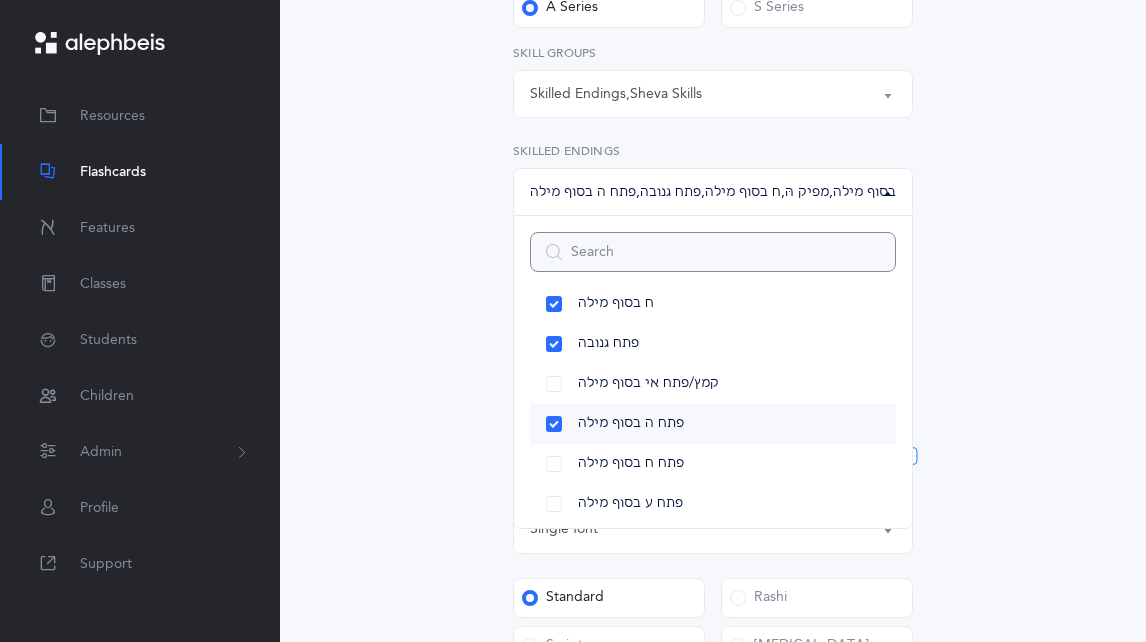 scroll, scrollTop: 352, scrollLeft: 0, axis: vertical 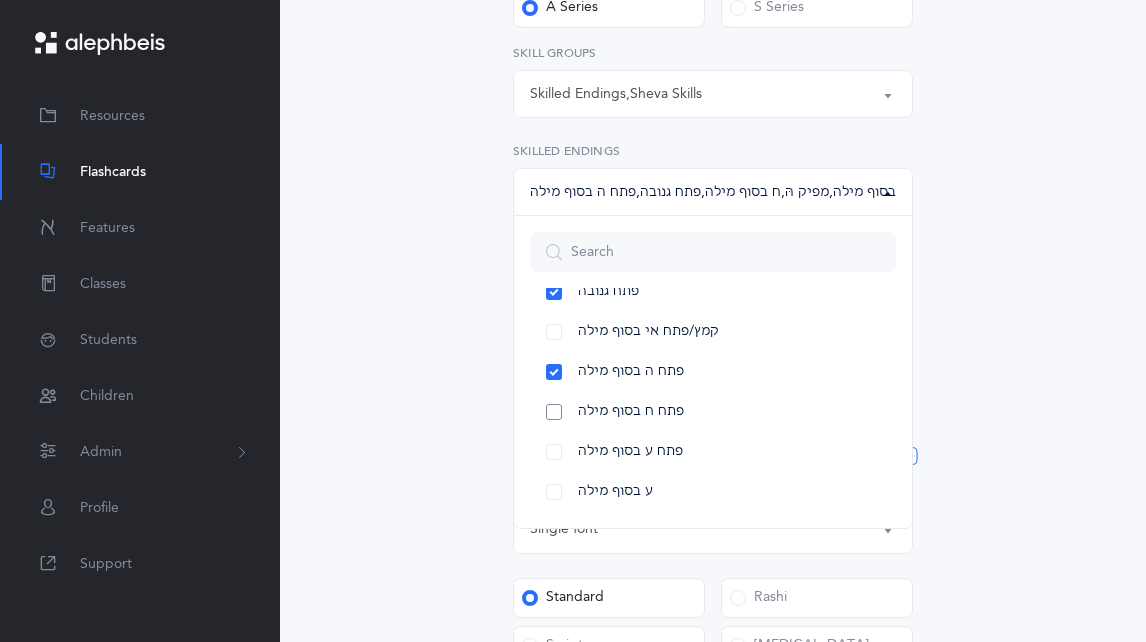 click on "פתח ח בסוף מילה" at bounding box center (713, 412) 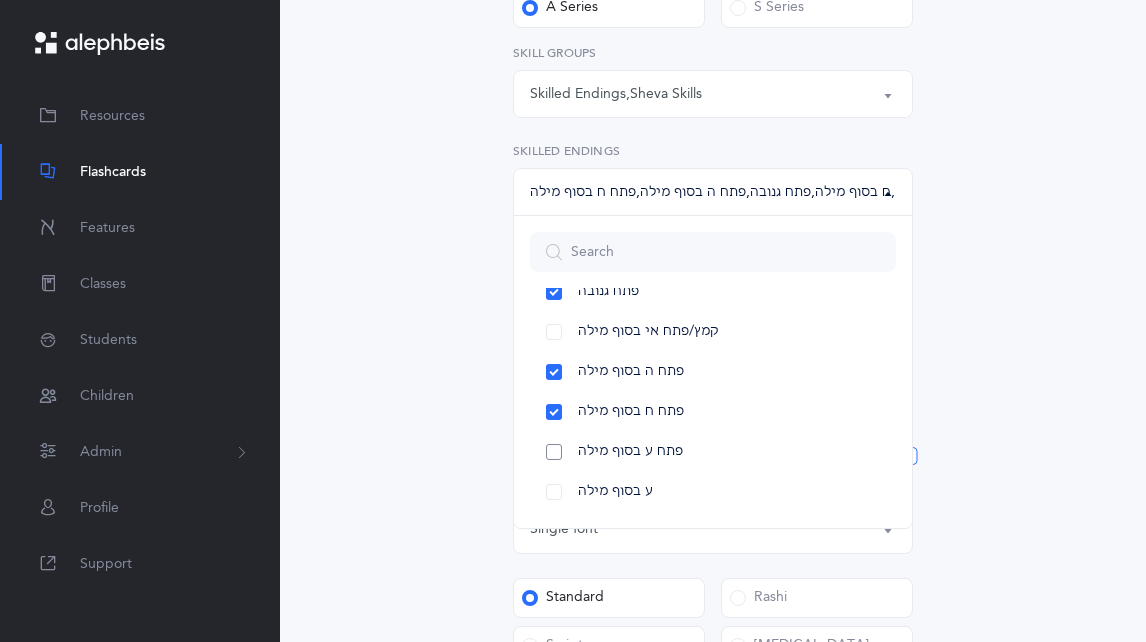 click on "פתח ע בסוף מילה" at bounding box center [713, 452] 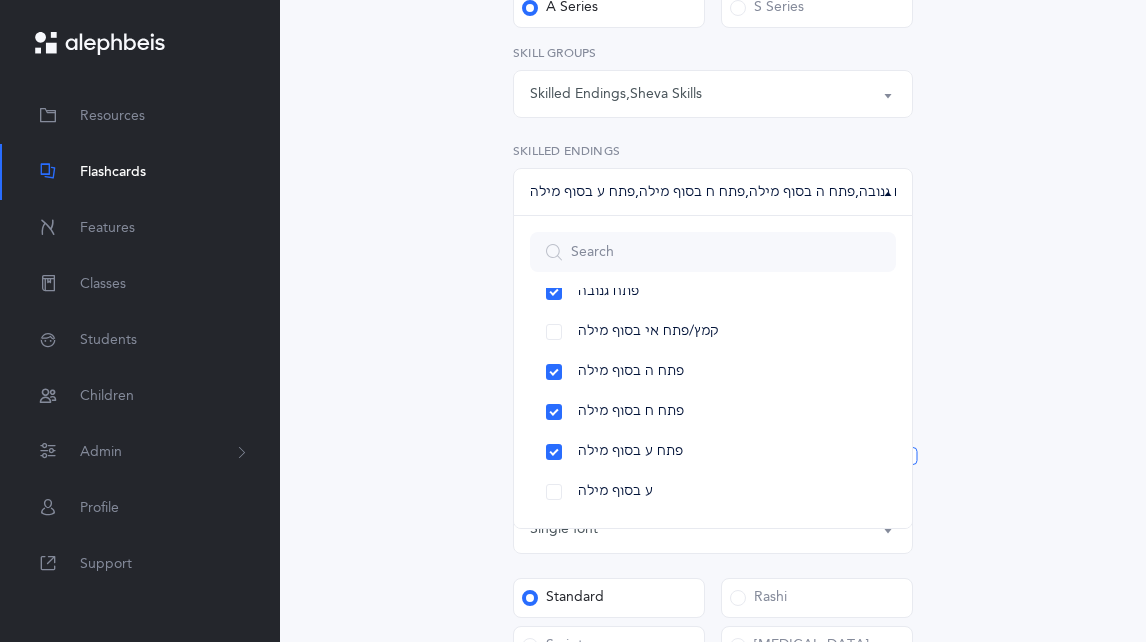 click on "All Skills   Choose your Flashcards options         Kriah Red Level
Kriah Orange Level
Kriah Yellow Level
Kriah Yellow Level     Kriah Red Level
Kriah Orange Level
Kriah Yellow Level
Curriculum Level
Series
A Series
S Series
General Skills
Skilled Endings
Sheva Skills
Skilled Endings ,  Sheva Skills   General Skills
Skilled Endings
Sheva Skills
Skill Groups
פתח י בסוף מילה
חולם י בסוף מילה
שורוק י בסוף מילה
קמץ יו בסוף מלה
ה בסוף מילה
קמץ ה בסוף מילה
מפיק הּ
ח בסוף מילה
פתח גנובה
קמץ/פתח אי בסוף מילה
פתח ה בסוף מילה
פתח ח בסוף מילה
פתח ע בסוף מילה
ע בסוף מילה
פתח י בסוף מילה ,  ה בסוף מילה ,  מפיק הּ ,  ח בסוף מילה ,  פתח גנובה ,  פתח ה בסוף מילה ," at bounding box center [713, 394] 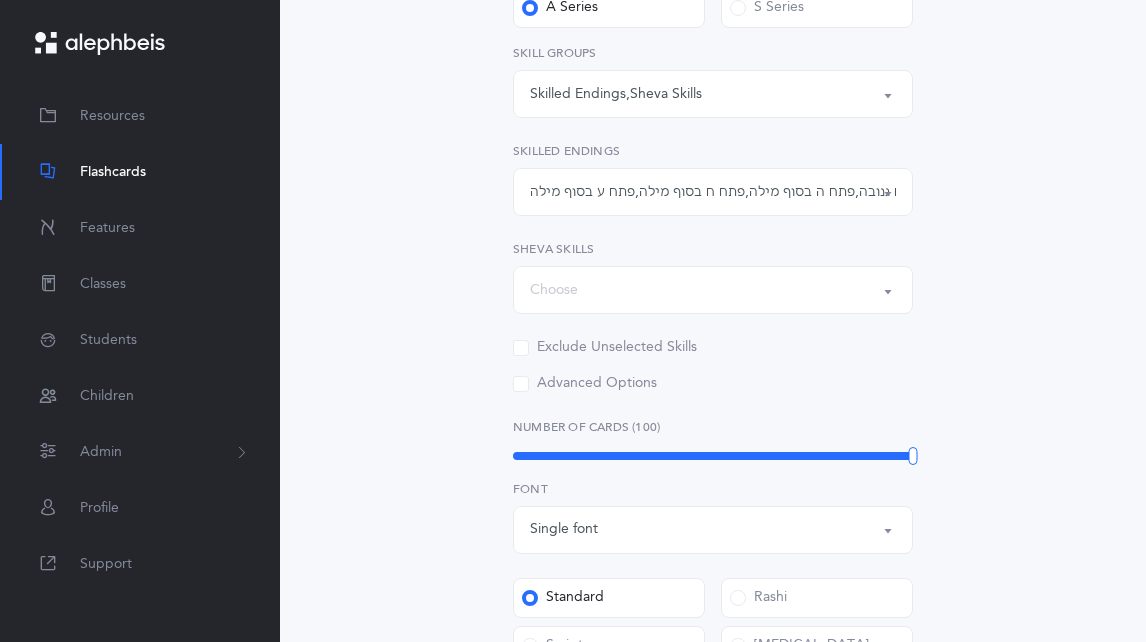 click on "Choose" at bounding box center (713, 290) 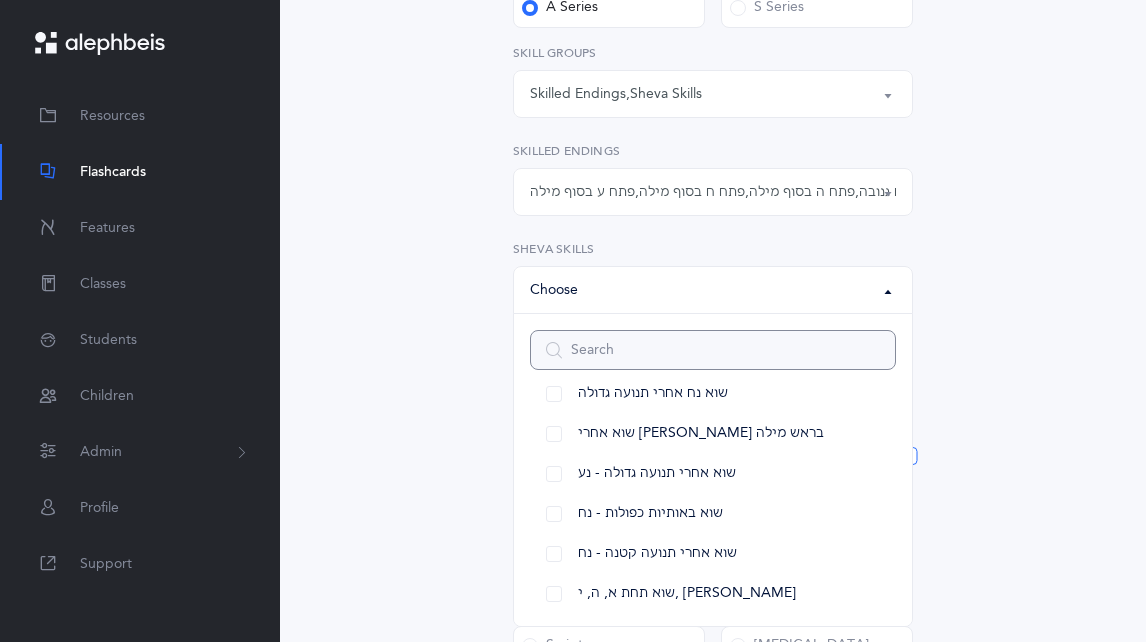 scroll, scrollTop: 352, scrollLeft: 0, axis: vertical 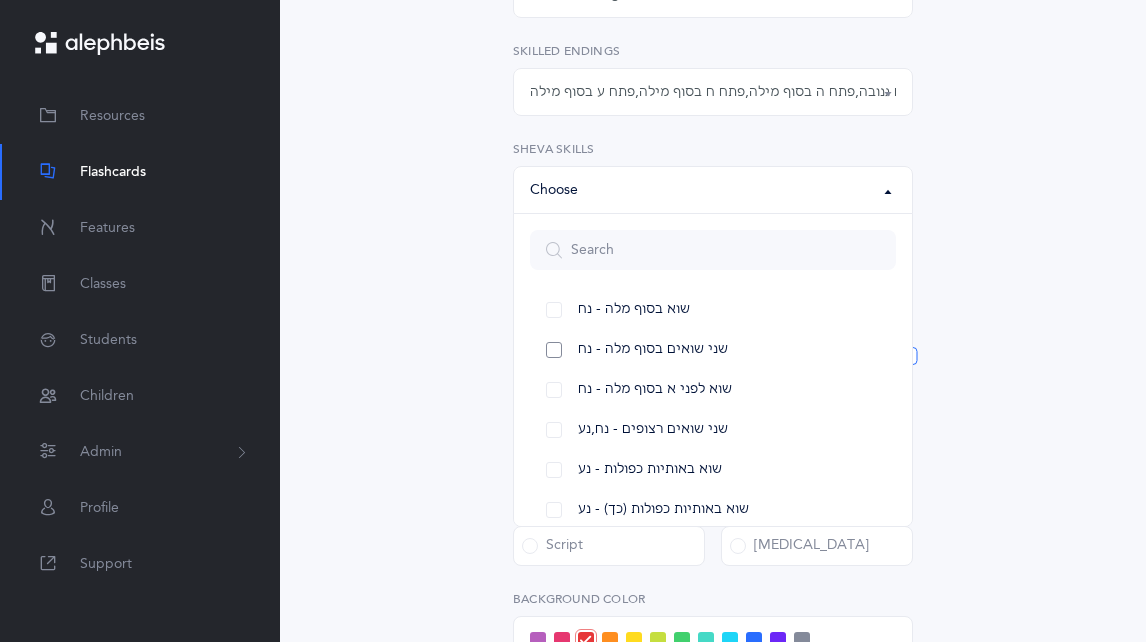 click on "שני שואים בסוף מלה - נח" at bounding box center (713, 350) 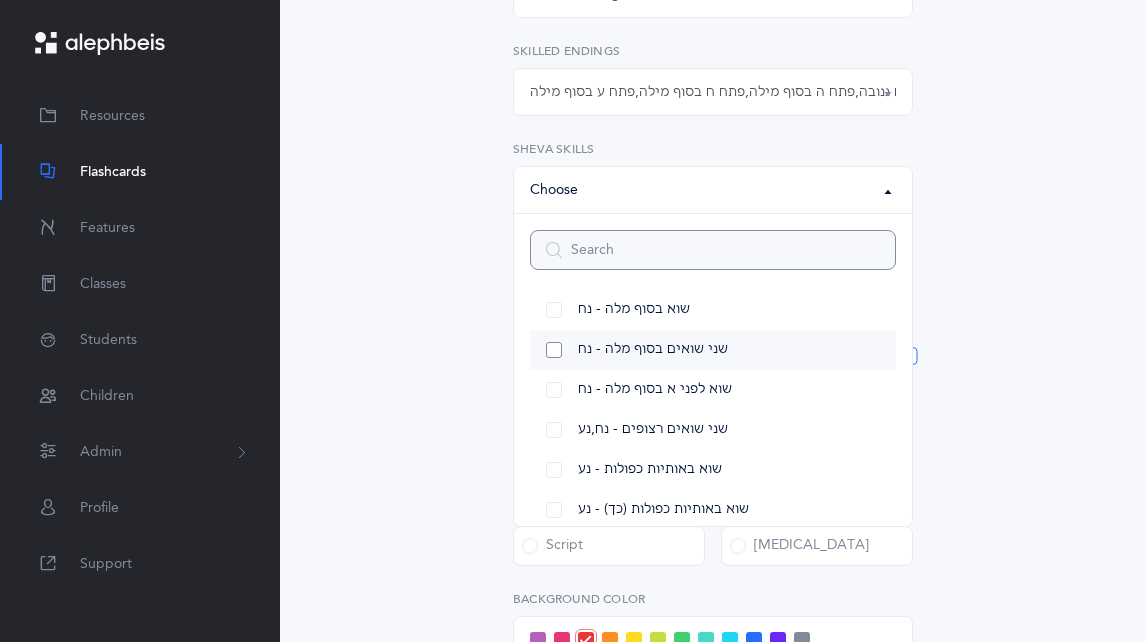 select on "18" 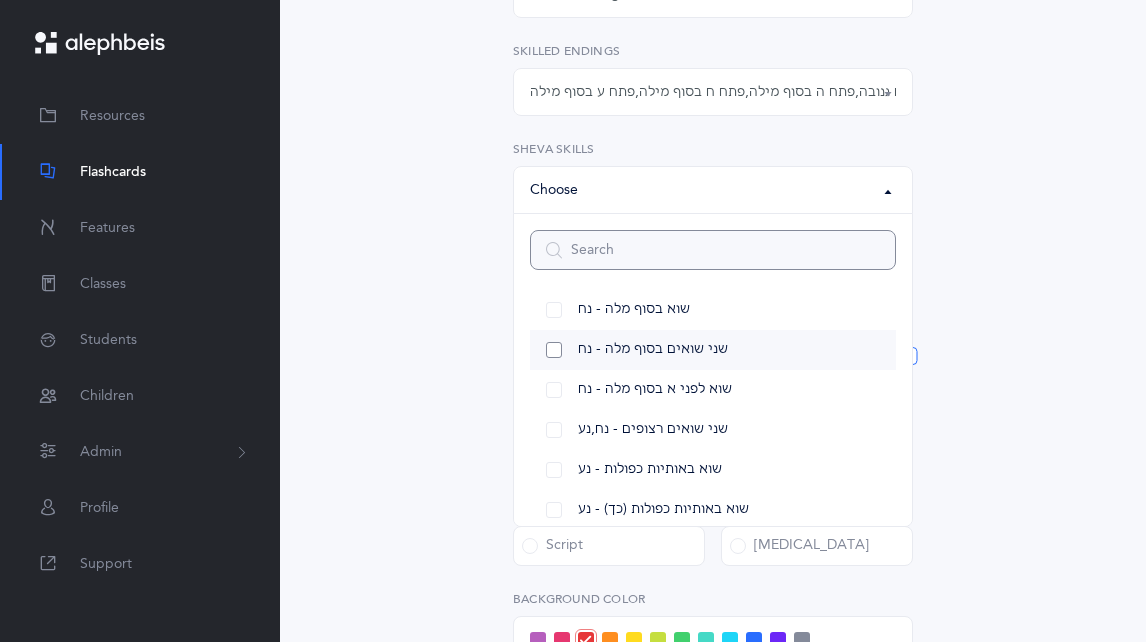 scroll, scrollTop: 9, scrollLeft: 0, axis: vertical 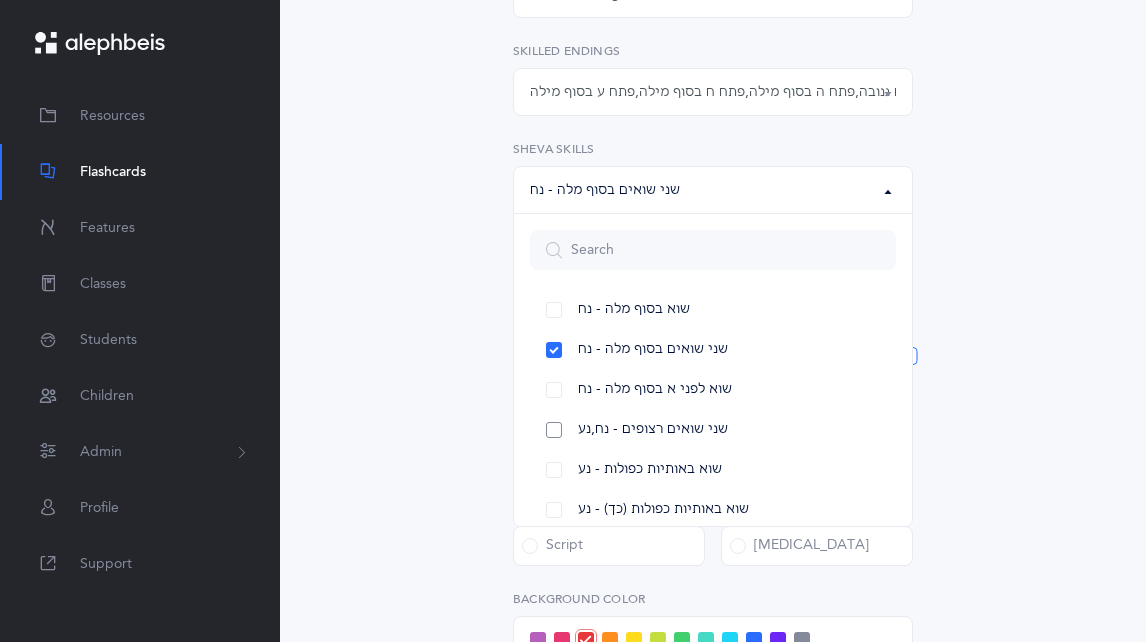 click on "שני שואים רצופים - נח,נע" at bounding box center [713, 430] 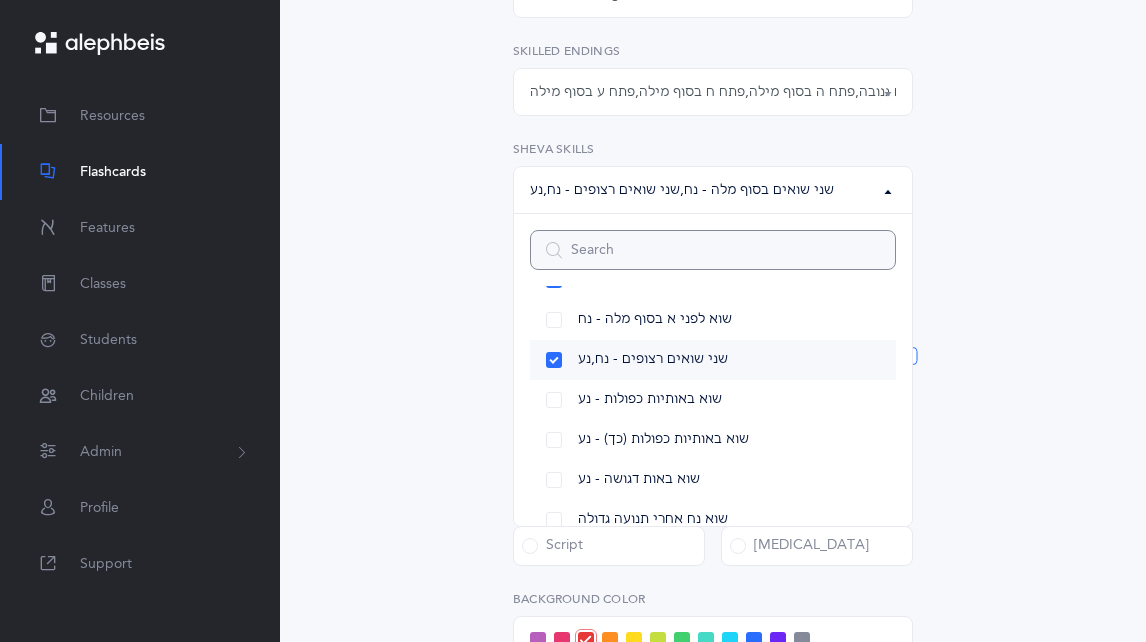 scroll, scrollTop: 152, scrollLeft: 0, axis: vertical 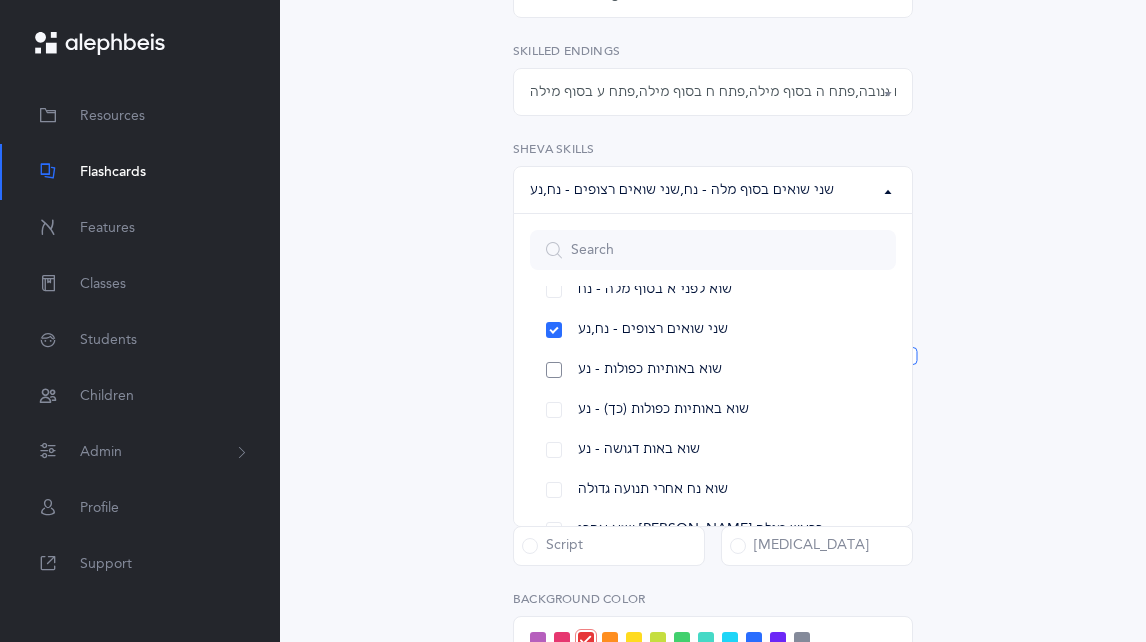 click on "שוא באותיות כפולות - נע" at bounding box center [713, 370] 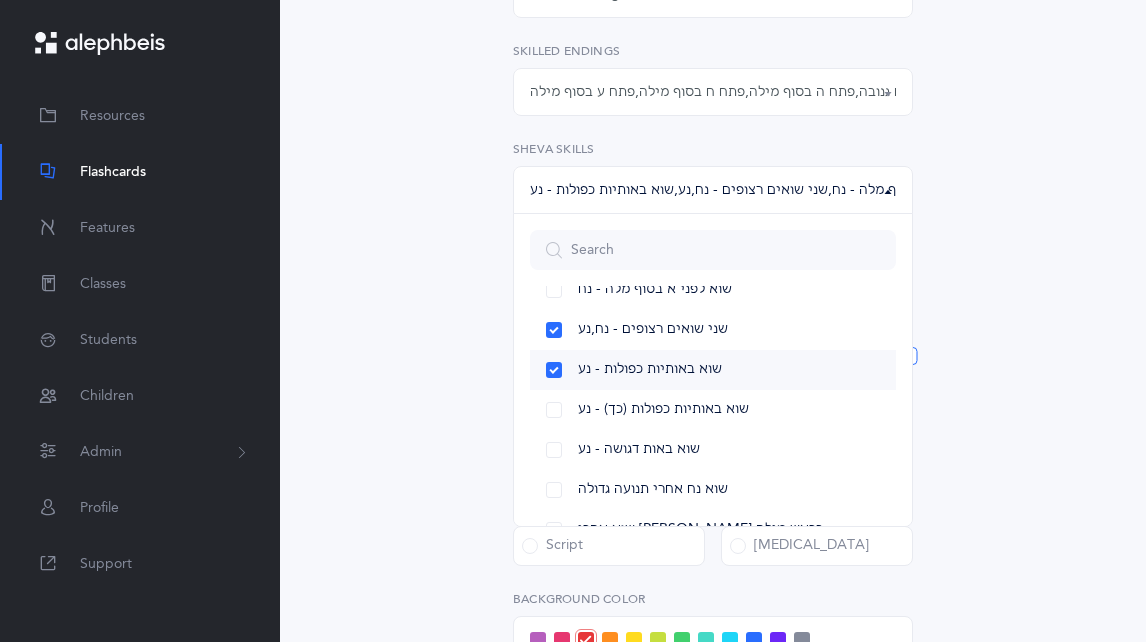 click on "שוא באותיות כפולות - נע" at bounding box center [713, 370] 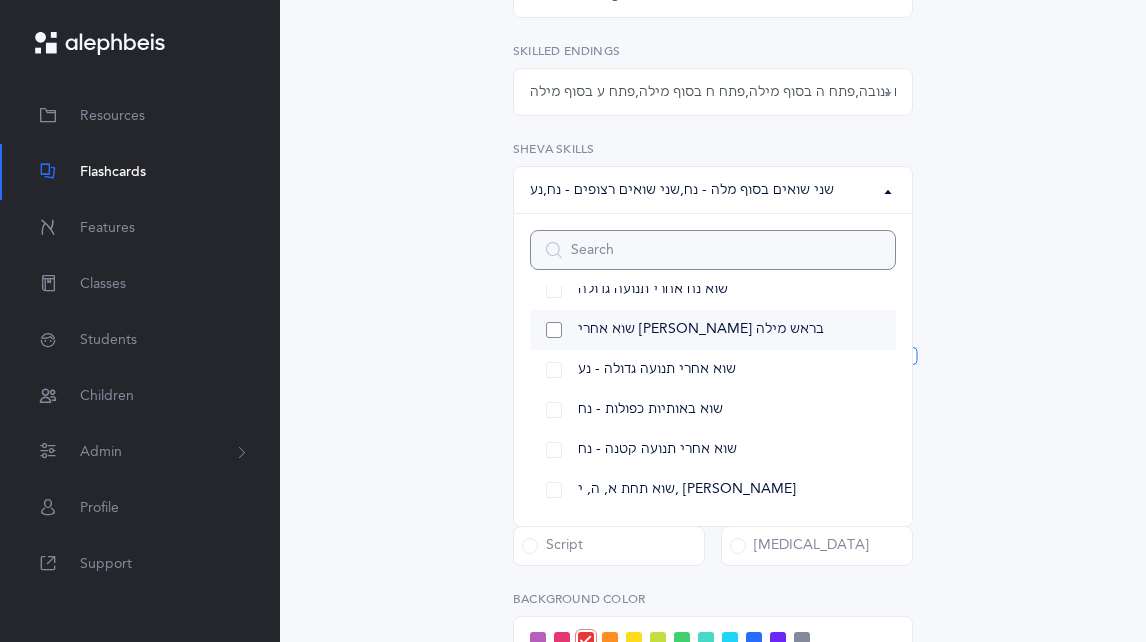 scroll, scrollTop: 252, scrollLeft: 0, axis: vertical 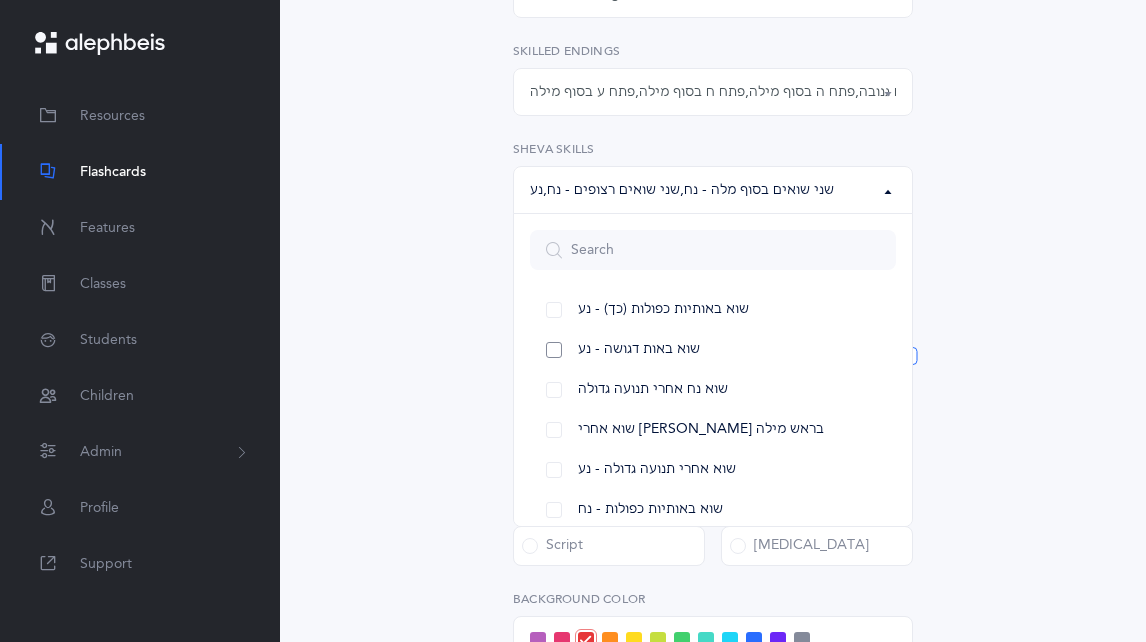 click on "שוא באות דגושה - נע" at bounding box center [713, 350] 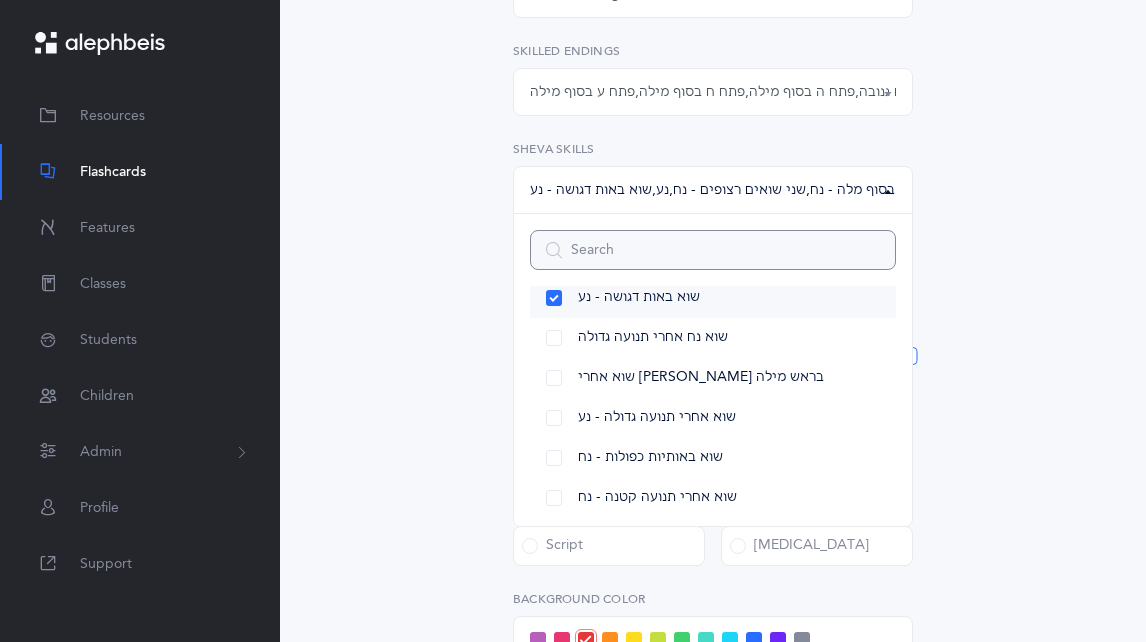 scroll, scrollTop: 352, scrollLeft: 0, axis: vertical 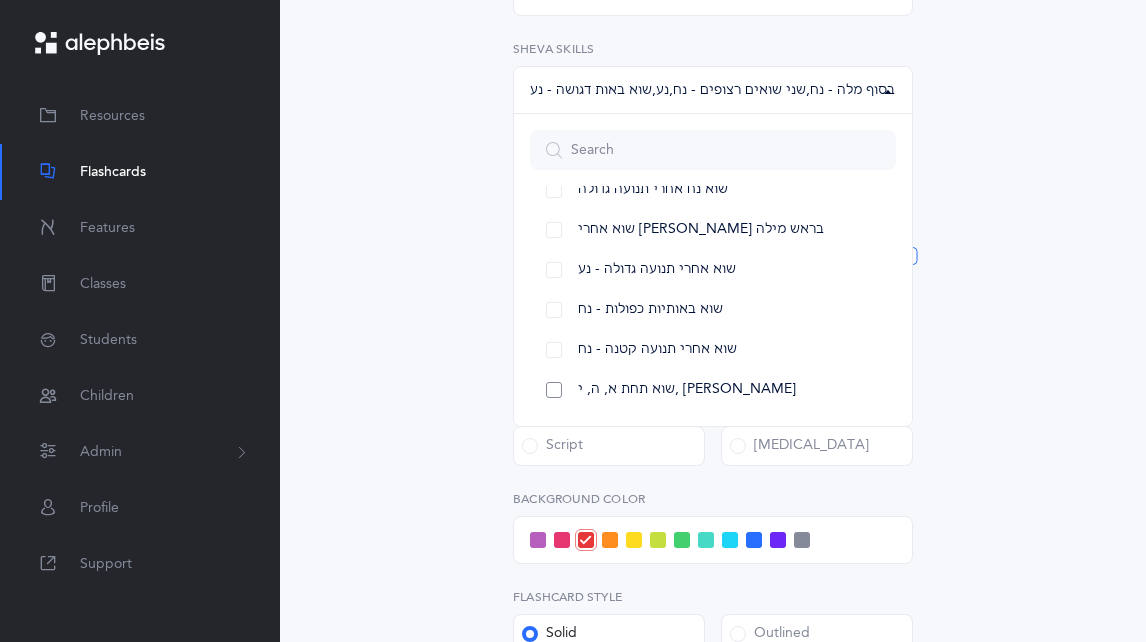 click on "שוא תחת א, ה, י, [PERSON_NAME]" at bounding box center [713, 390] 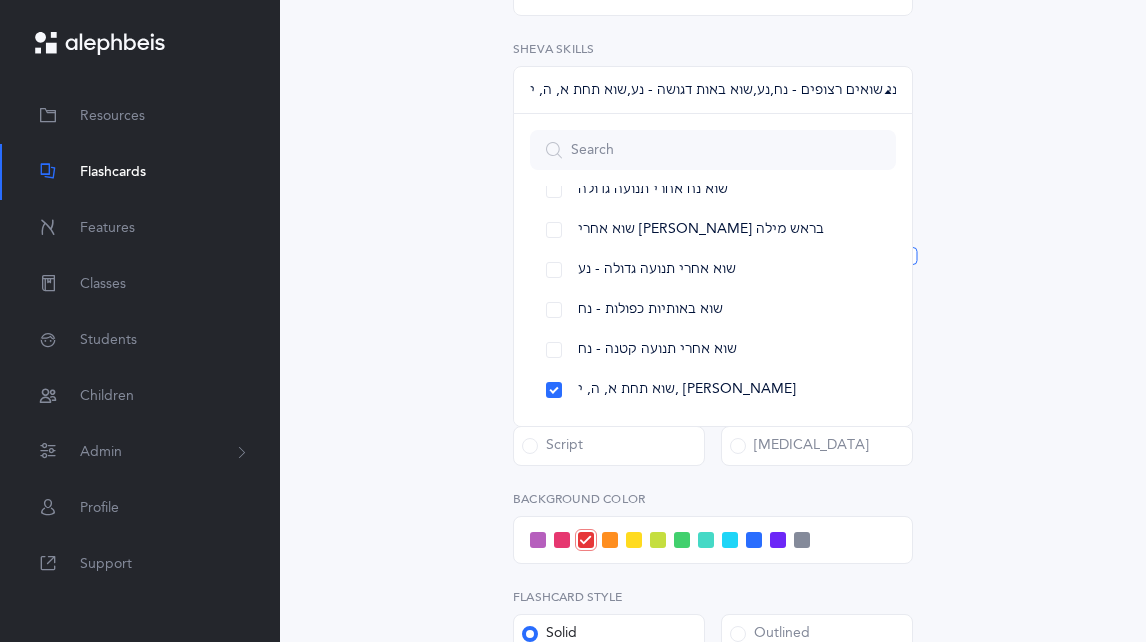 click on "All Skills   Choose your Flashcards options         Kriah Red Level
Kriah Orange Level
Kriah Yellow Level
Kriah Yellow Level     Kriah Red Level
Kriah Orange Level
Kriah Yellow Level
Curriculum Level
Series
A Series
S Series
General Skills
Skilled Endings
Sheva Skills
Skilled Endings ,  Sheva Skills   General Skills
Skilled Endings
Sheva Skills
Skill Groups
פתח י בסוף מילה
חולם י בסוף מילה
שורוק י בסוף מילה
קמץ יו בסוף מלה
ה בסוף מילה
קמץ ה בסוף מילה
מפיק הּ
ח בסוף מילה
פתח גנובה
קמץ/פתח אי בסוף מילה
פתח ה בסוף מילה
פתח ח בסוף מילה
פתח ע בסוף מילה
ע בסוף מילה
פתח י בסוף מילה ,  ה בסוף מילה ,  מפיק הּ ,  ח בסוף מילה ,  פתח גנובה ,  פתח ה בסוף מילה ," at bounding box center (713, 194) 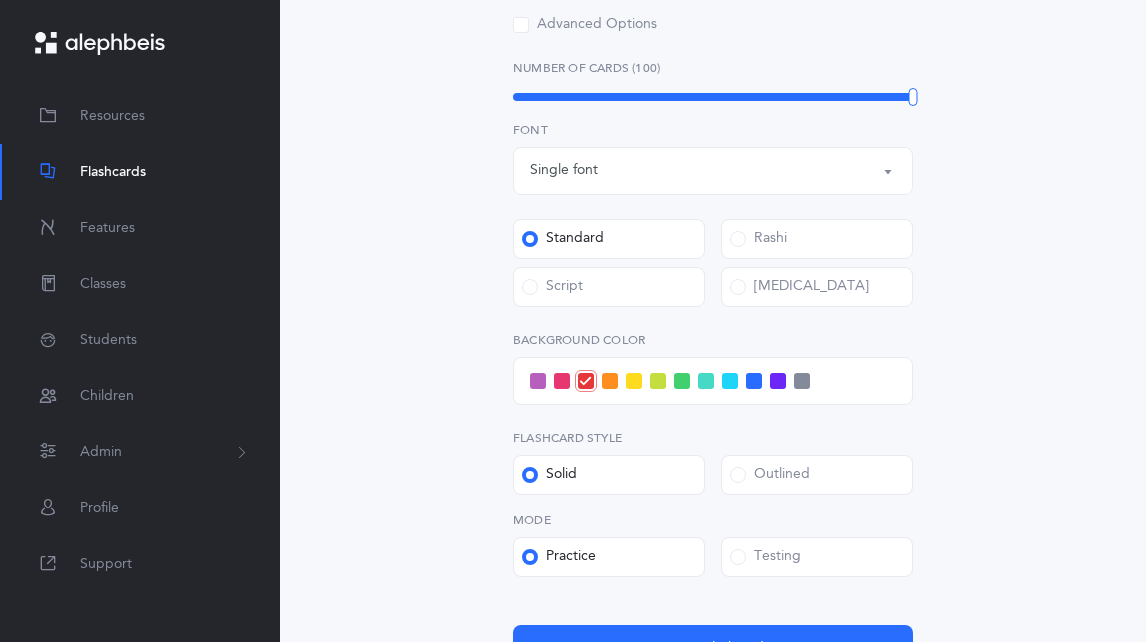 scroll, scrollTop: 1009, scrollLeft: 0, axis: vertical 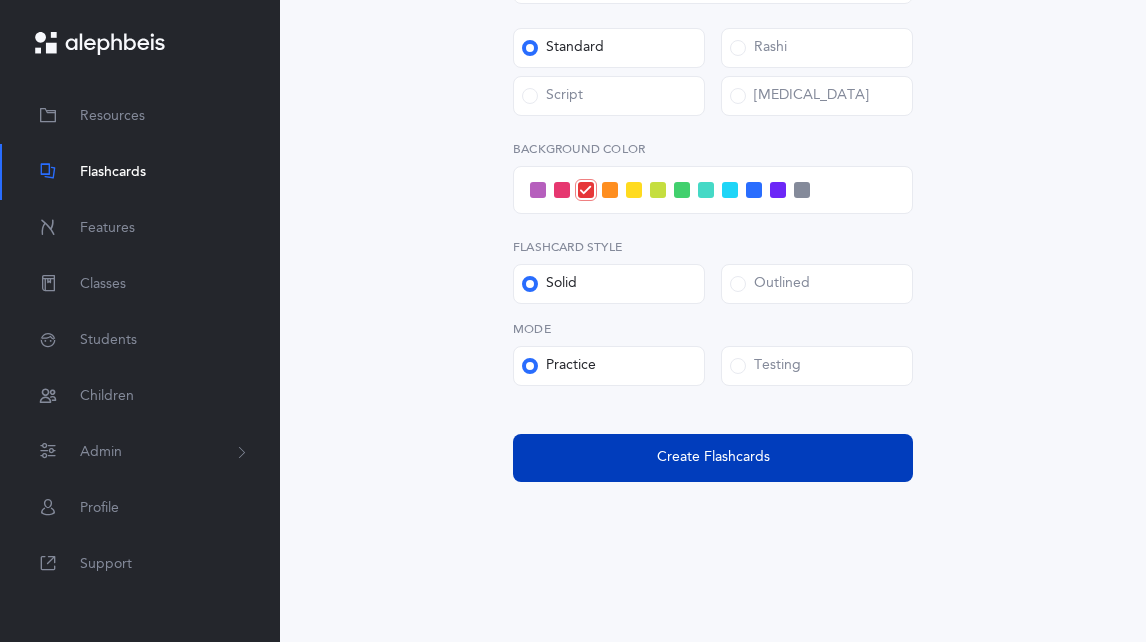 click on "Create Flashcards" at bounding box center [713, 458] 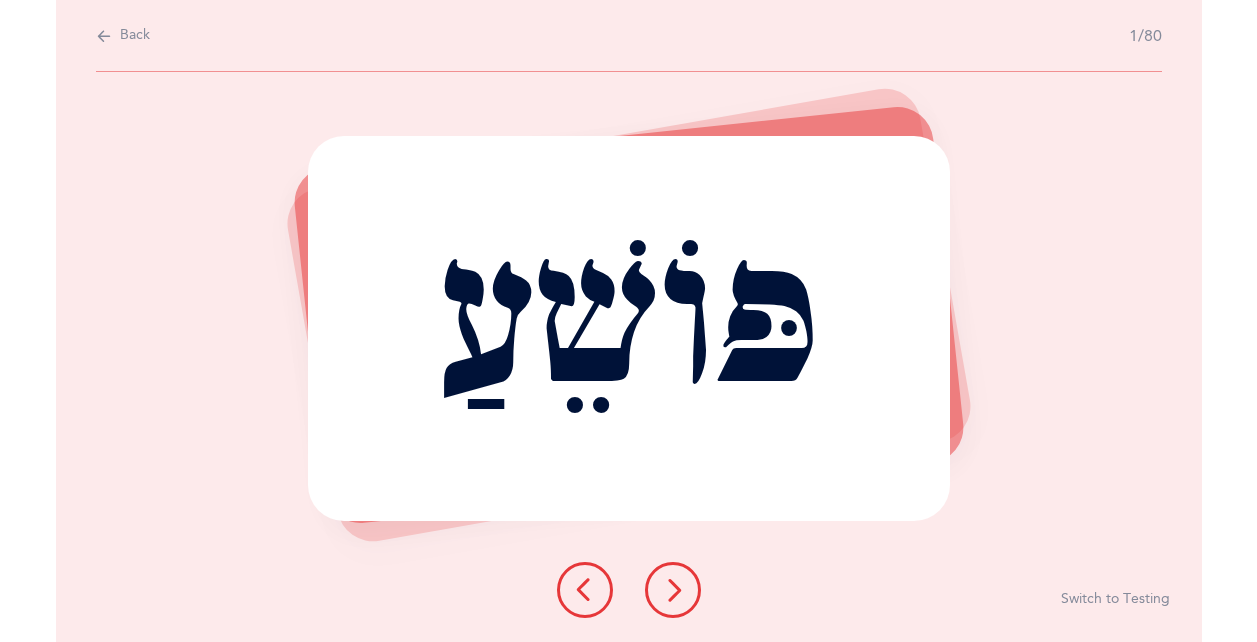 scroll, scrollTop: 0, scrollLeft: 0, axis: both 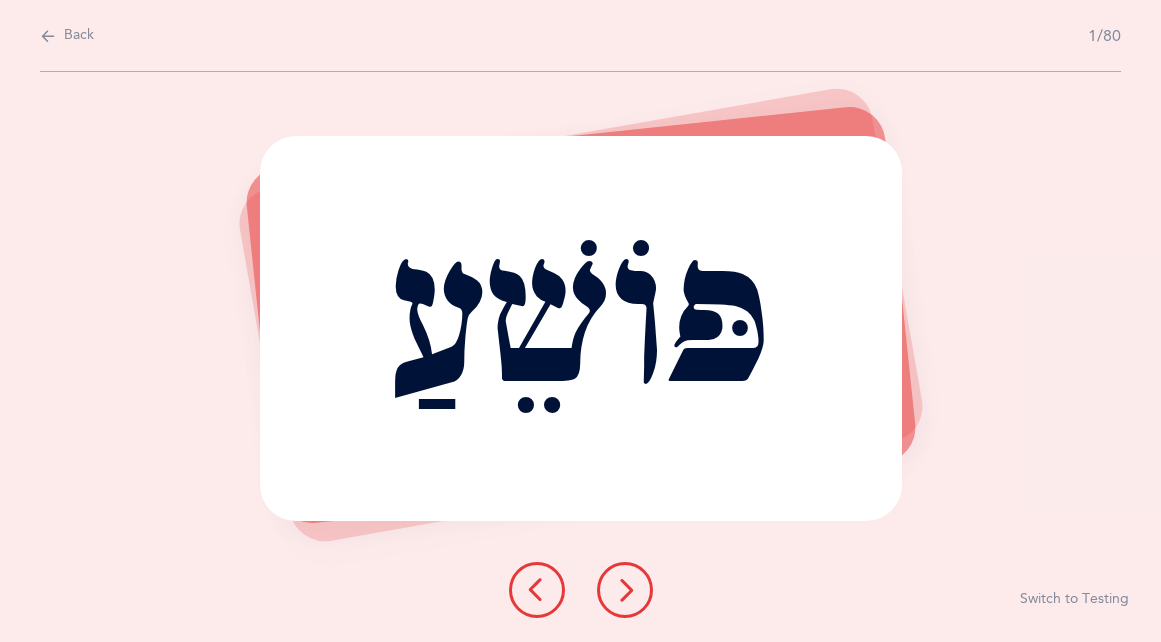 click on "Back
1/80" at bounding box center (580, 36) 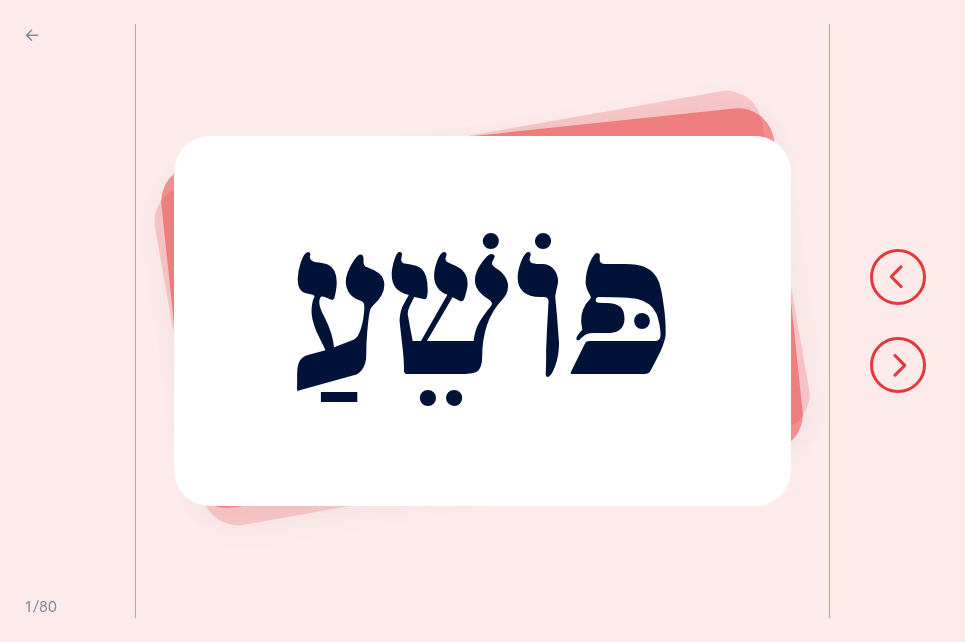 drag, startPoint x: 668, startPoint y: 162, endPoint x: 685, endPoint y: 154, distance: 18.788294 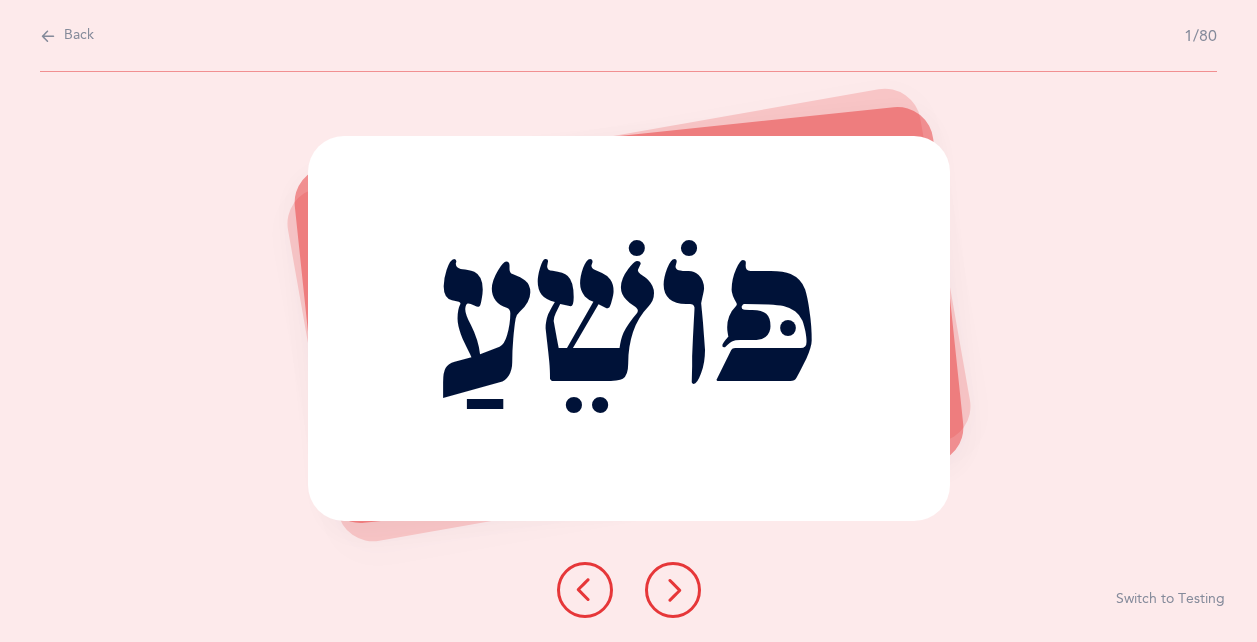 click at bounding box center [673, 590] 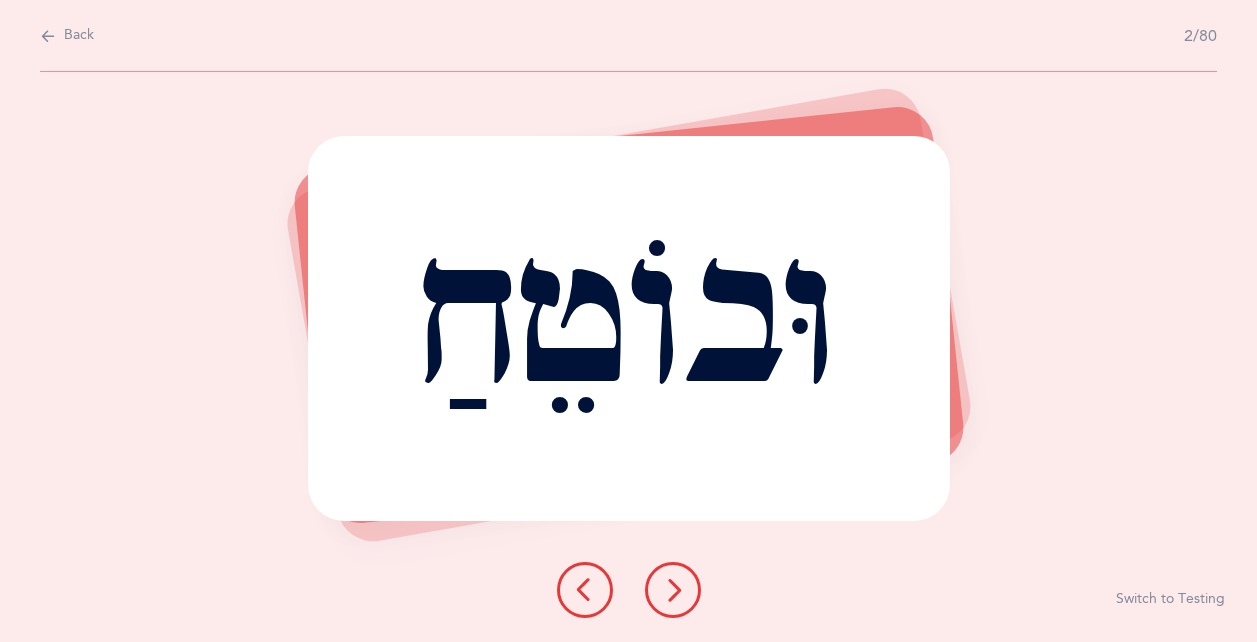 click at bounding box center (673, 590) 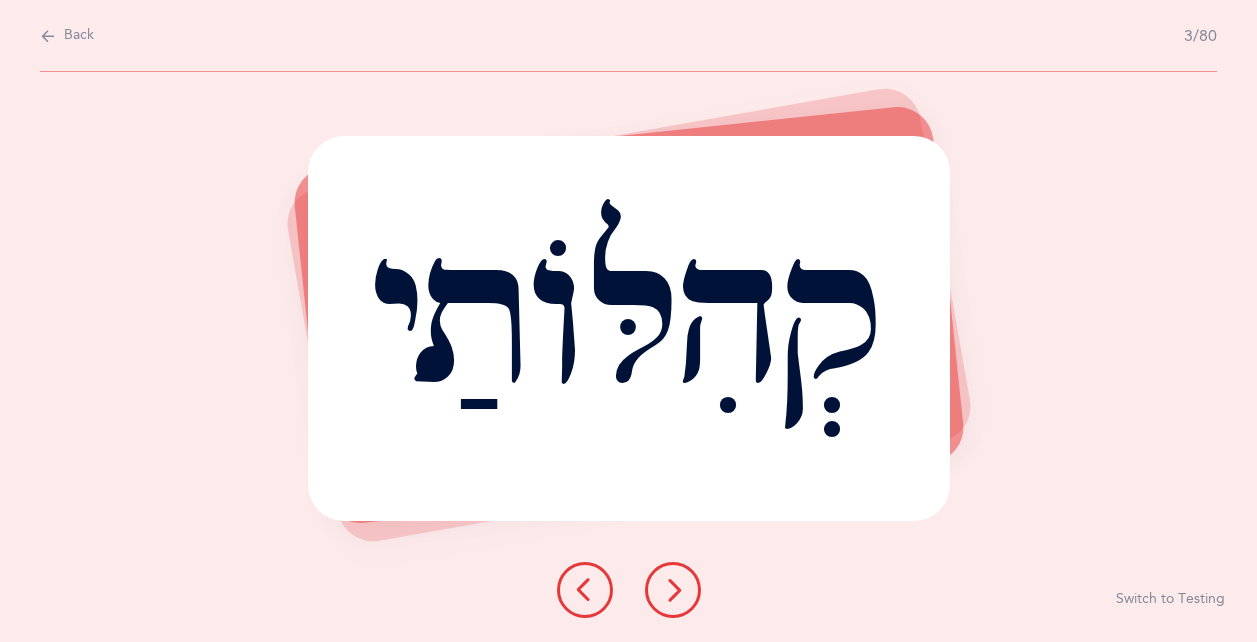 click at bounding box center [673, 590] 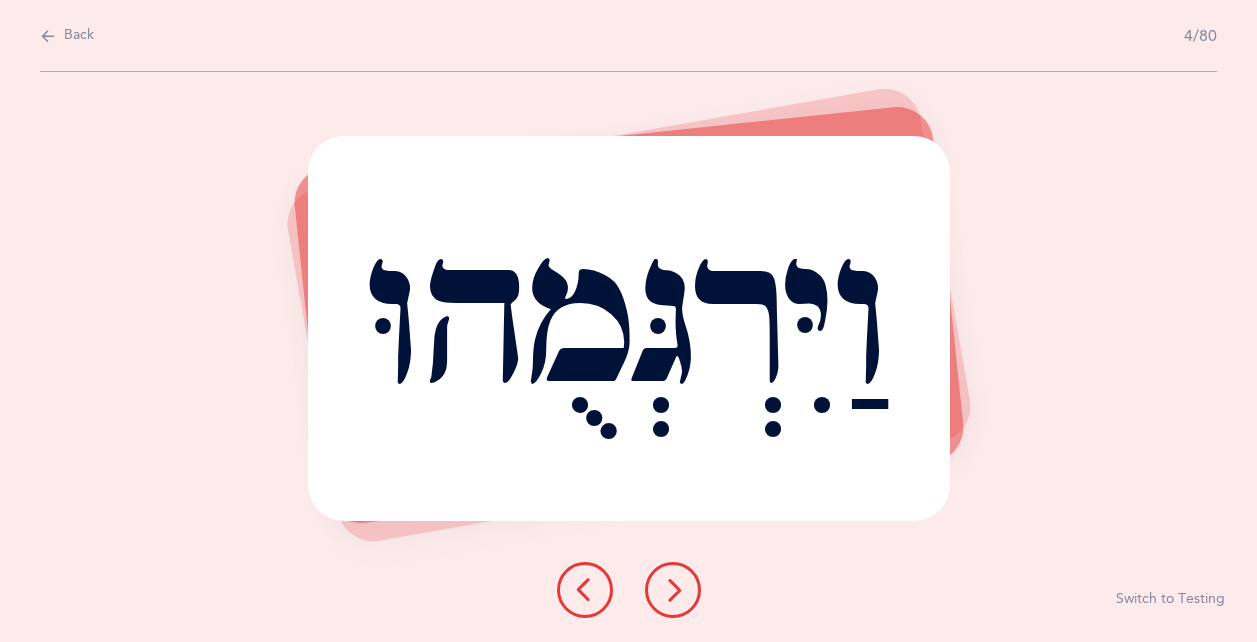 click at bounding box center (673, 590) 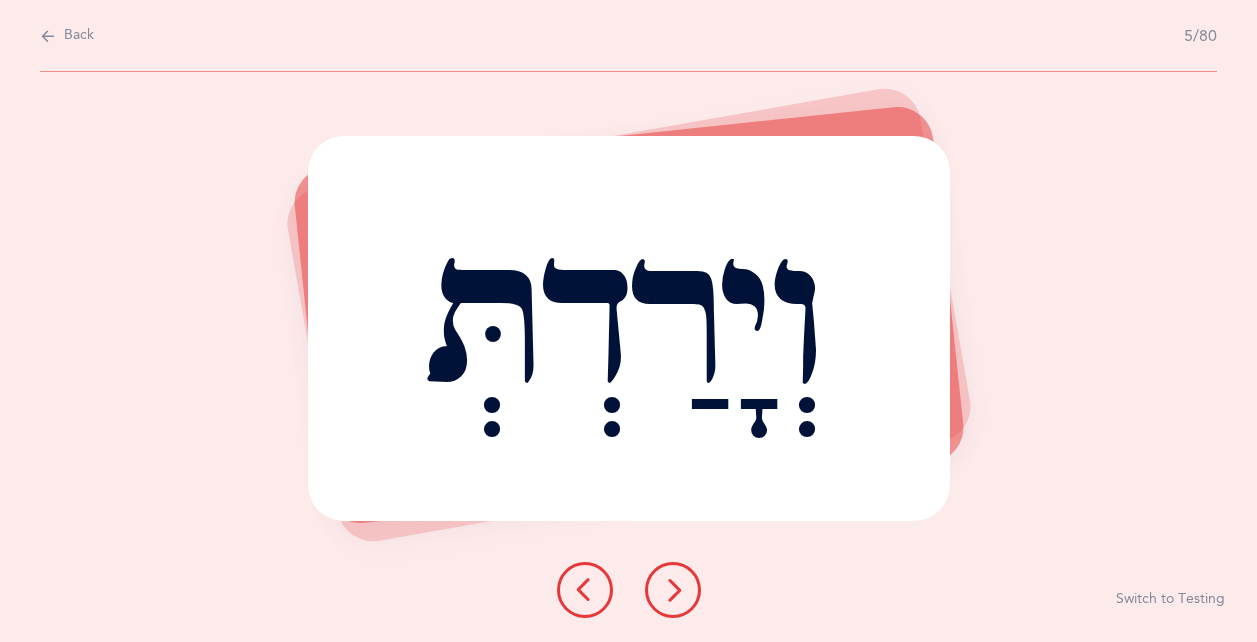 click at bounding box center (673, 590) 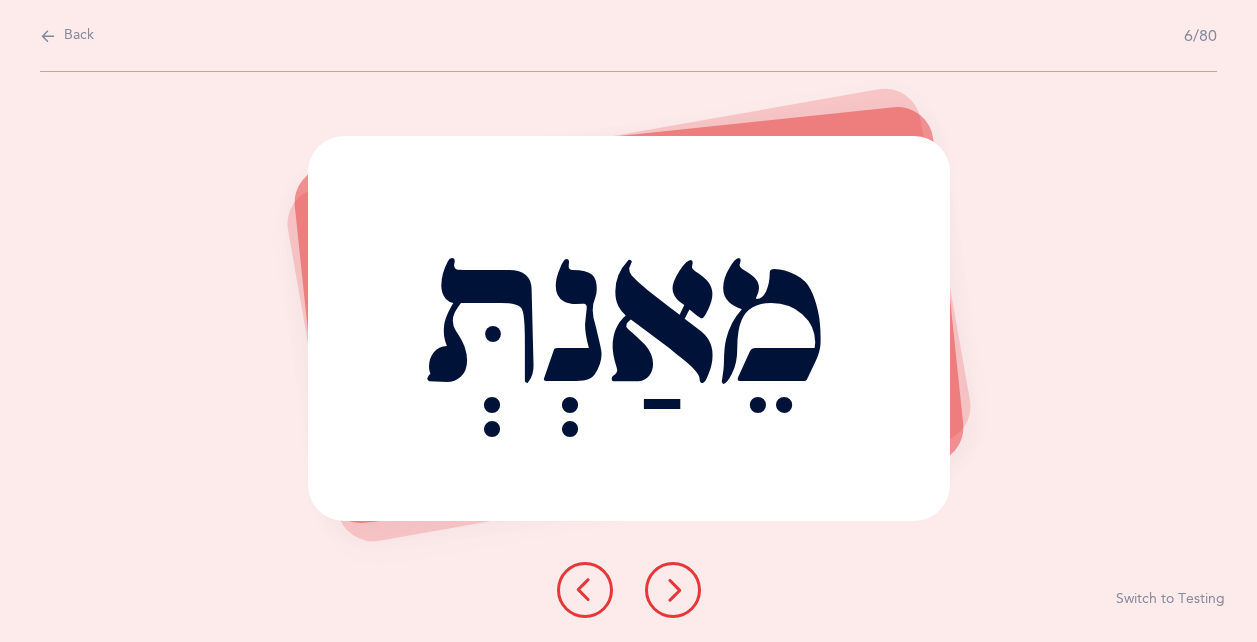 click at bounding box center (673, 590) 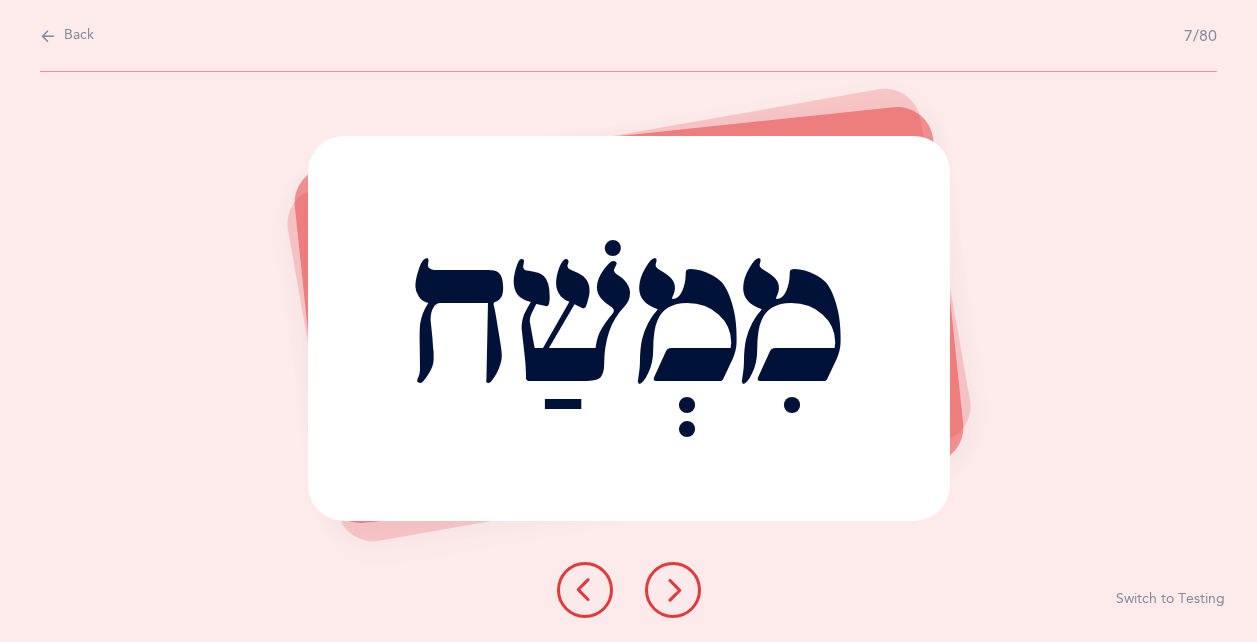 click at bounding box center [673, 590] 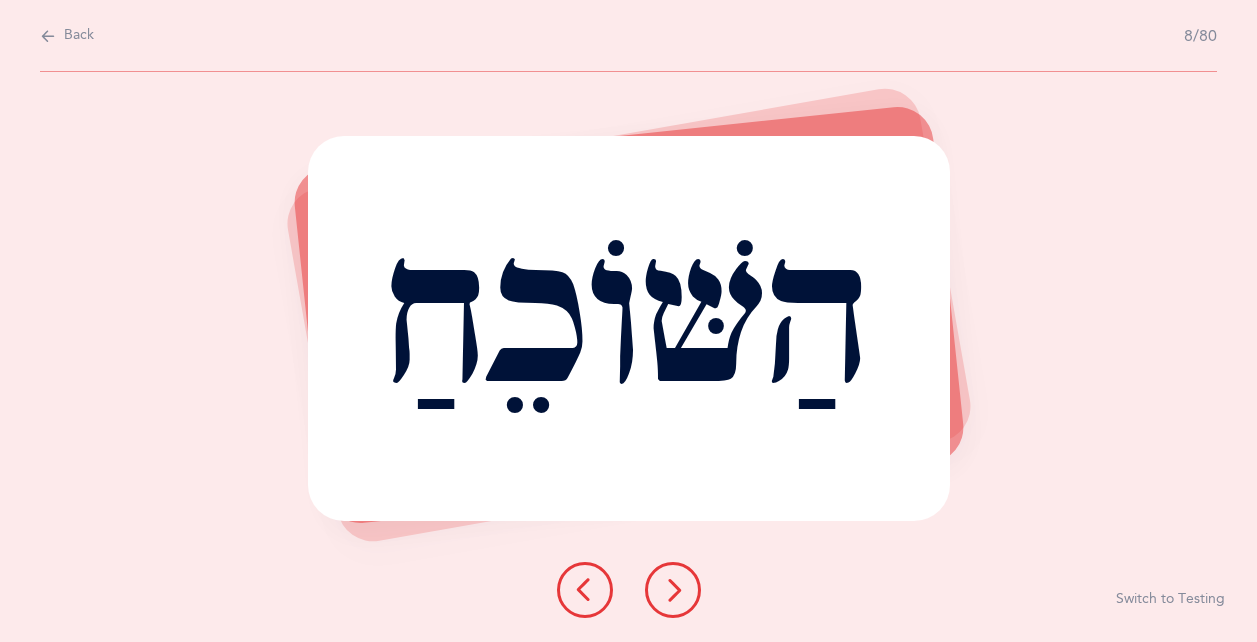 click at bounding box center [673, 590] 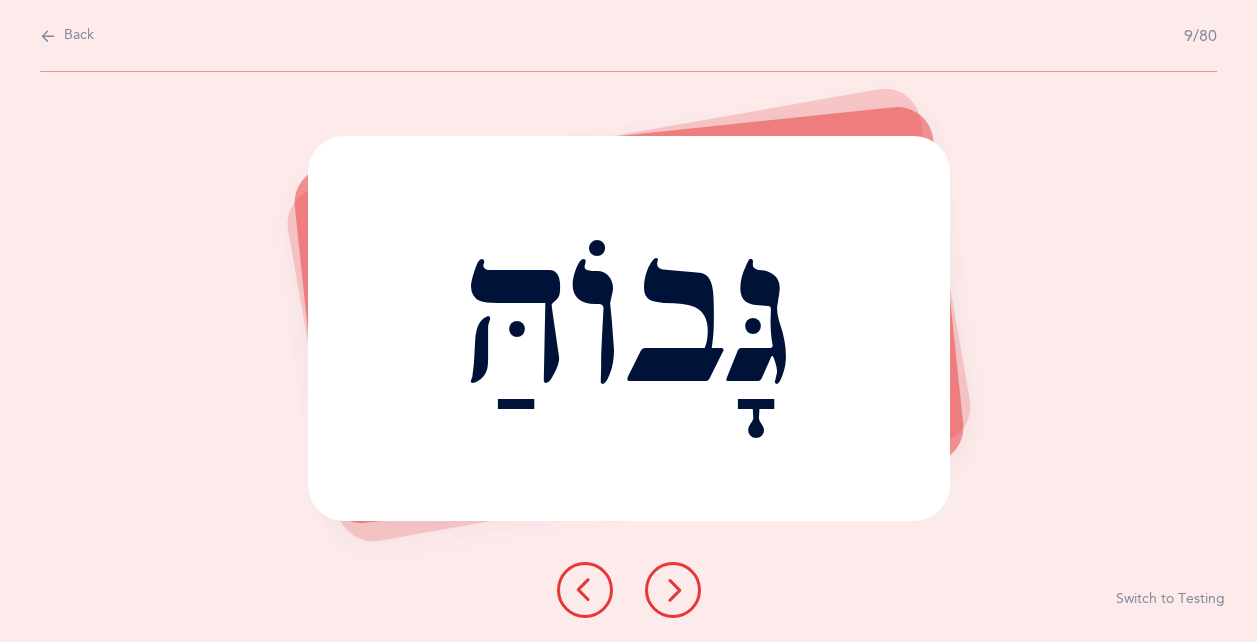 click at bounding box center (673, 590) 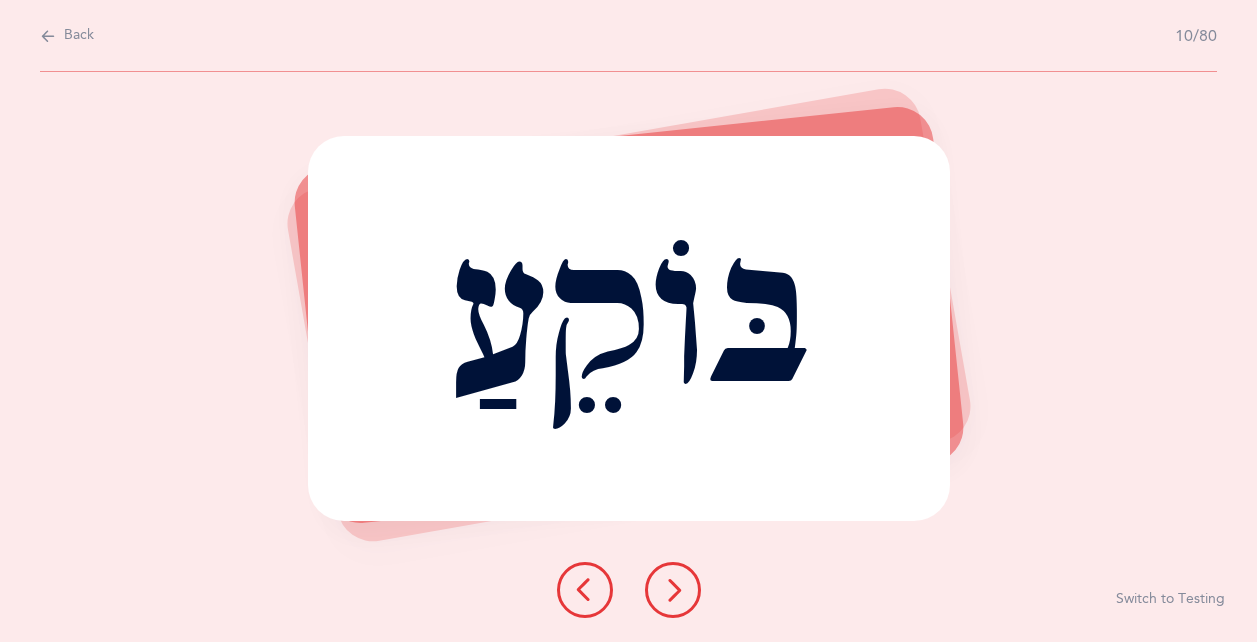 click at bounding box center [673, 590] 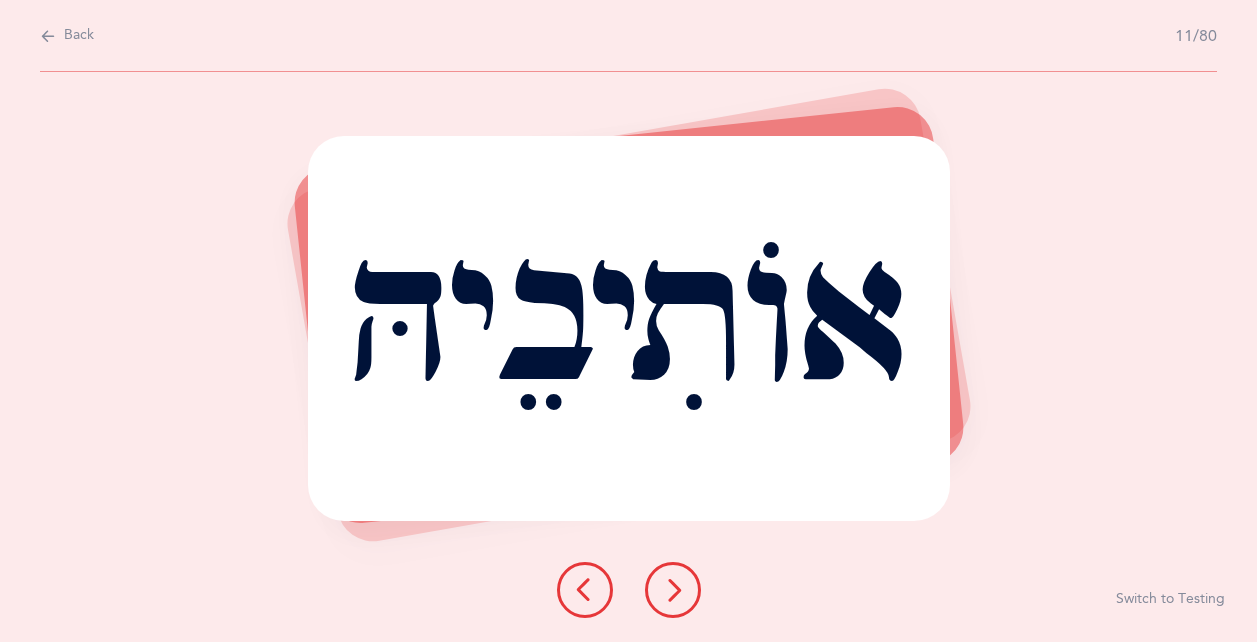 click at bounding box center [673, 590] 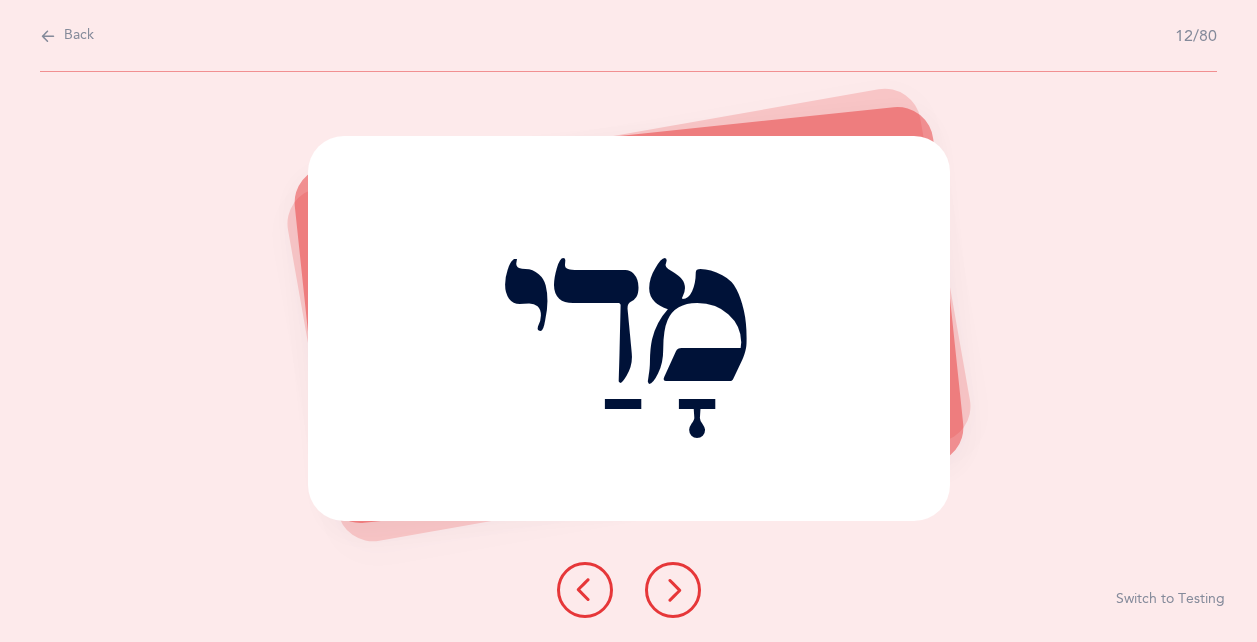 click at bounding box center (673, 590) 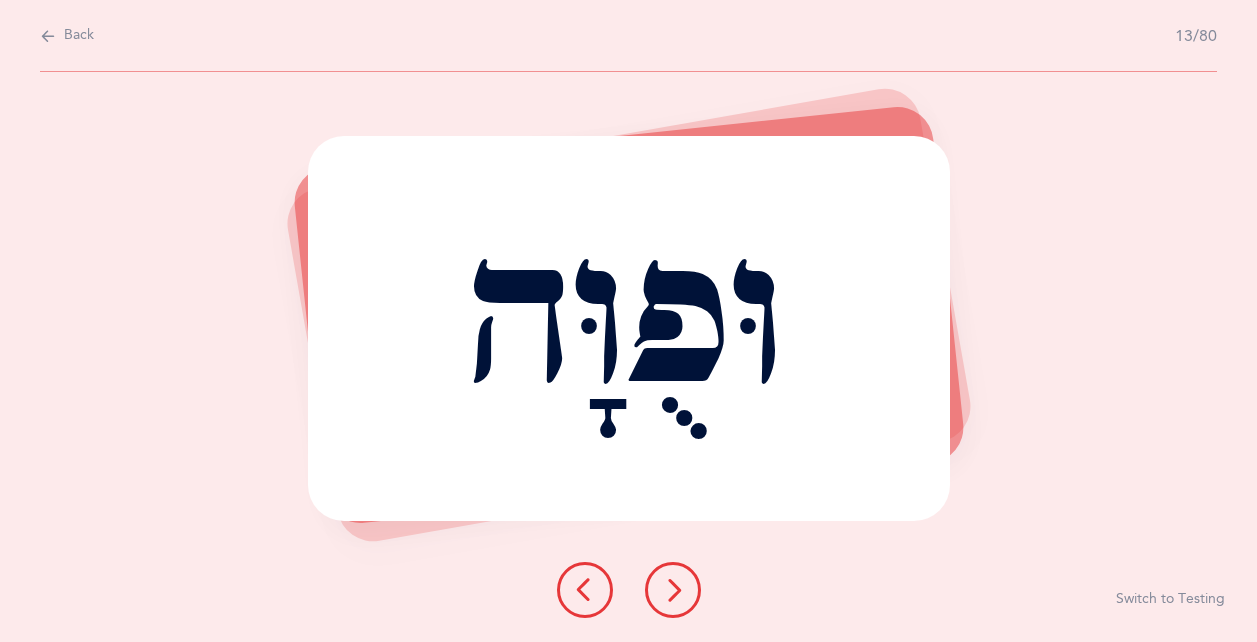 click at bounding box center [585, 590] 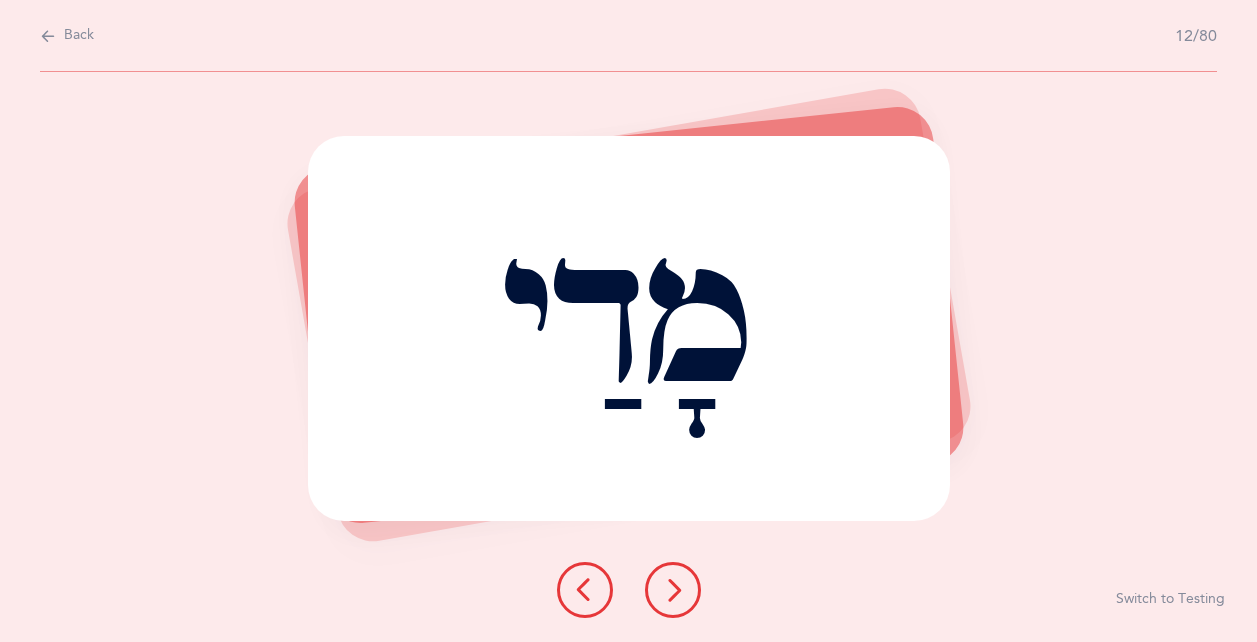 click at bounding box center [673, 590] 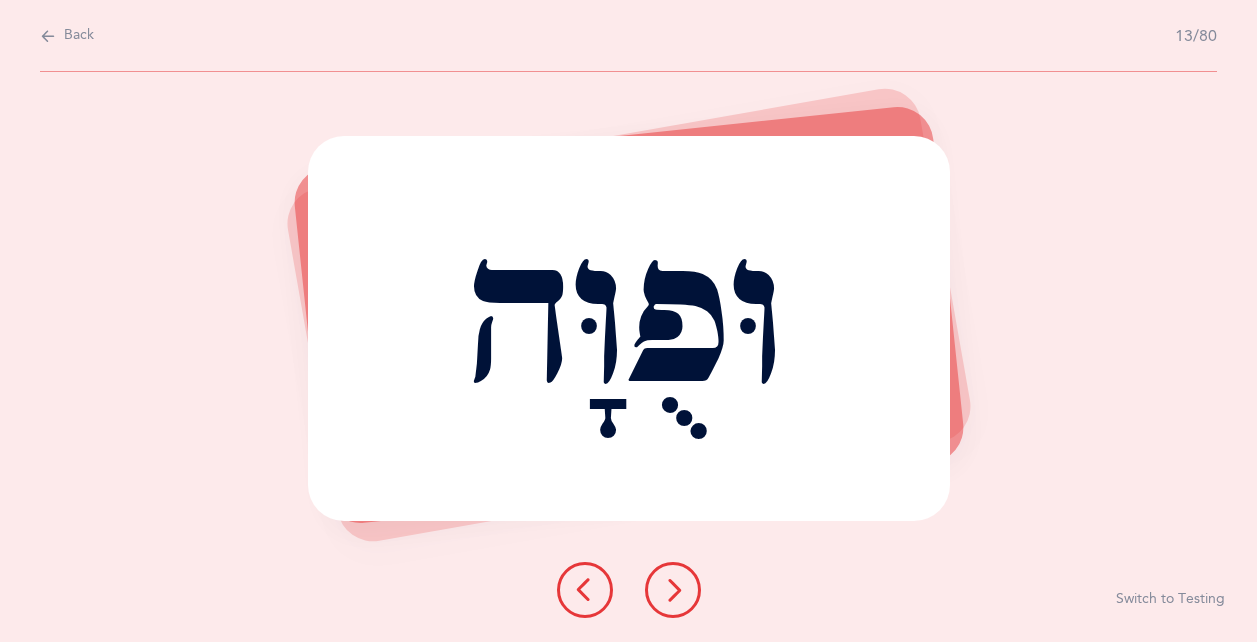 click at bounding box center (673, 590) 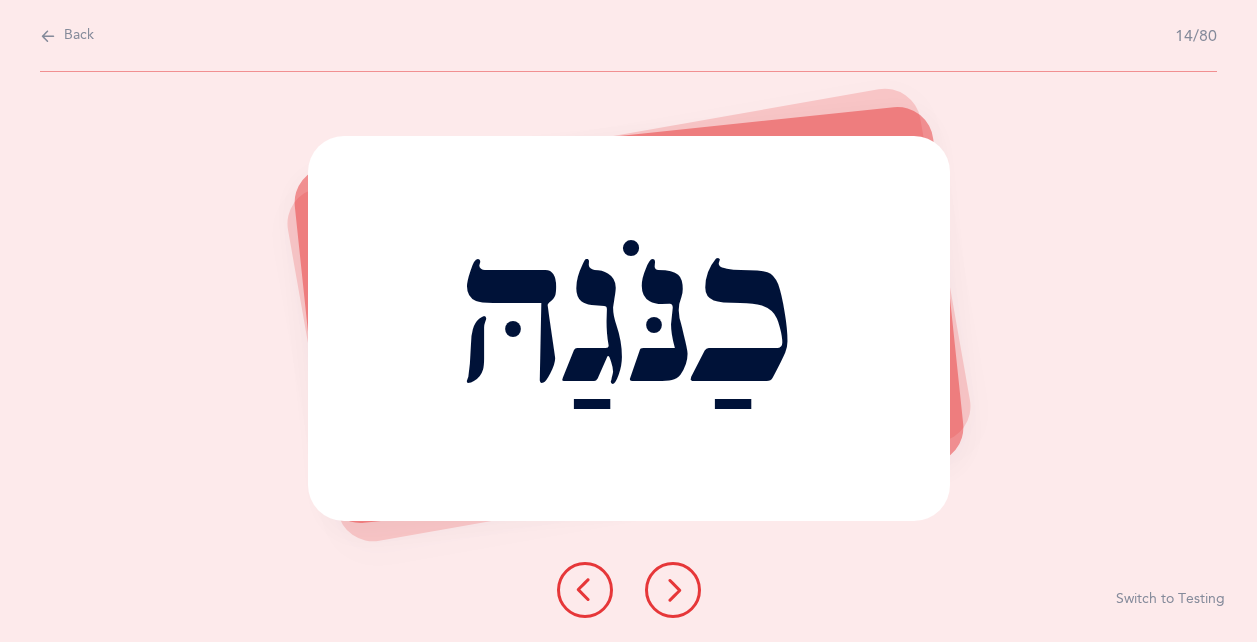 click at bounding box center [673, 590] 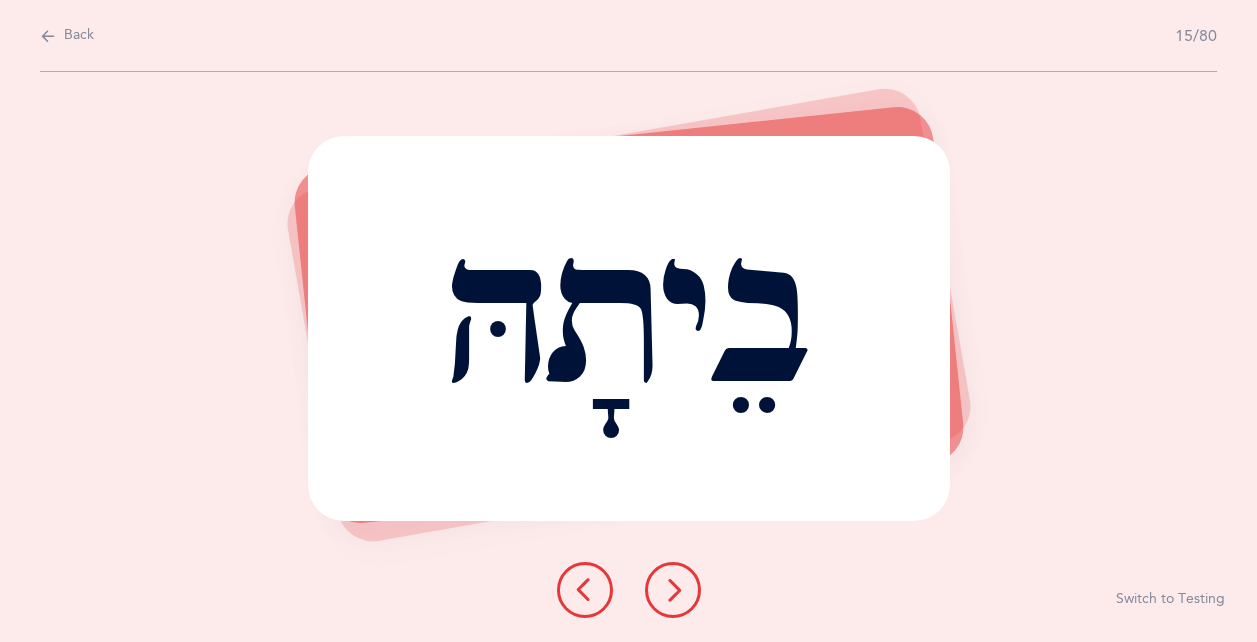 click at bounding box center [673, 590] 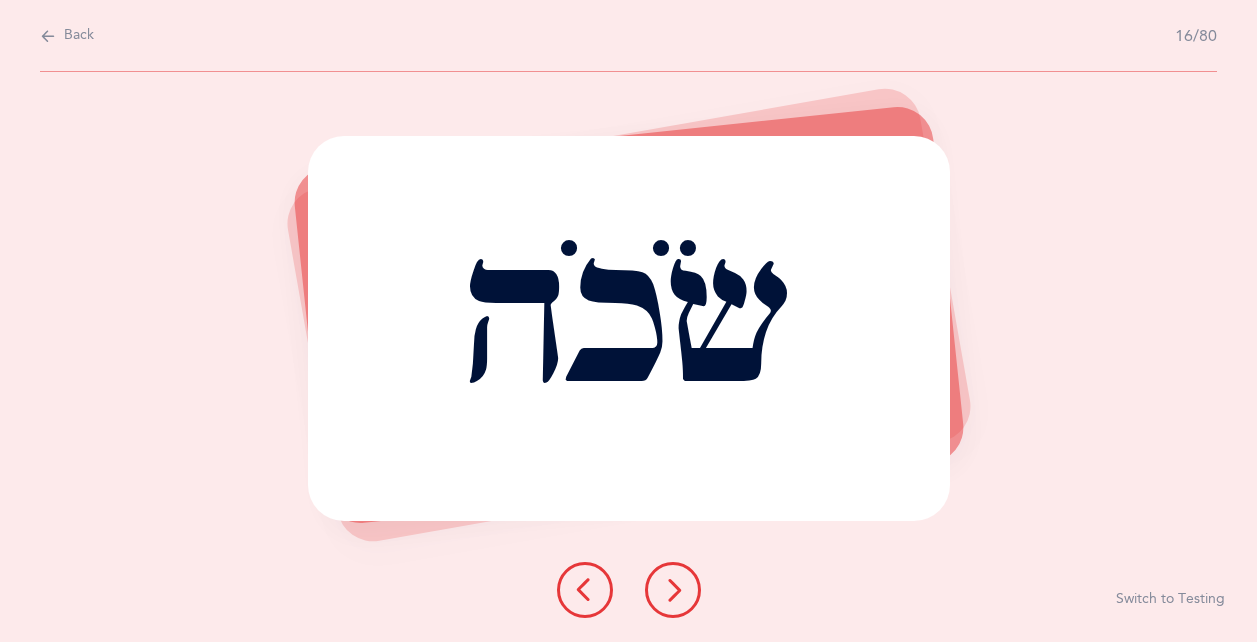 click at bounding box center (673, 590) 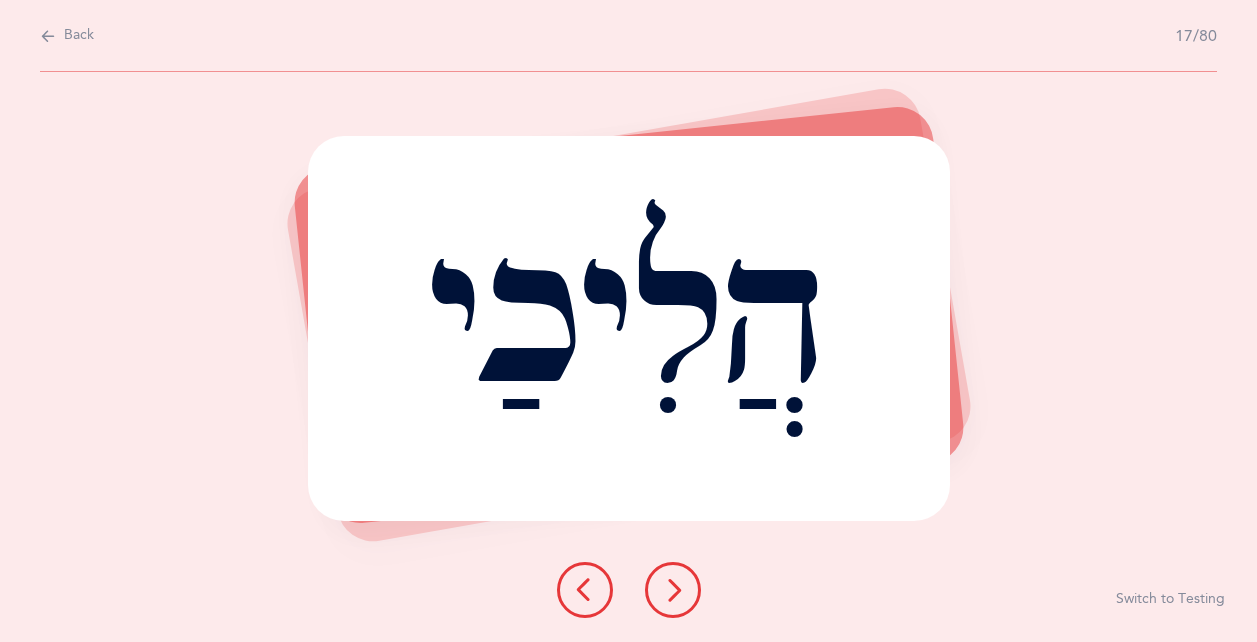 click at bounding box center [673, 590] 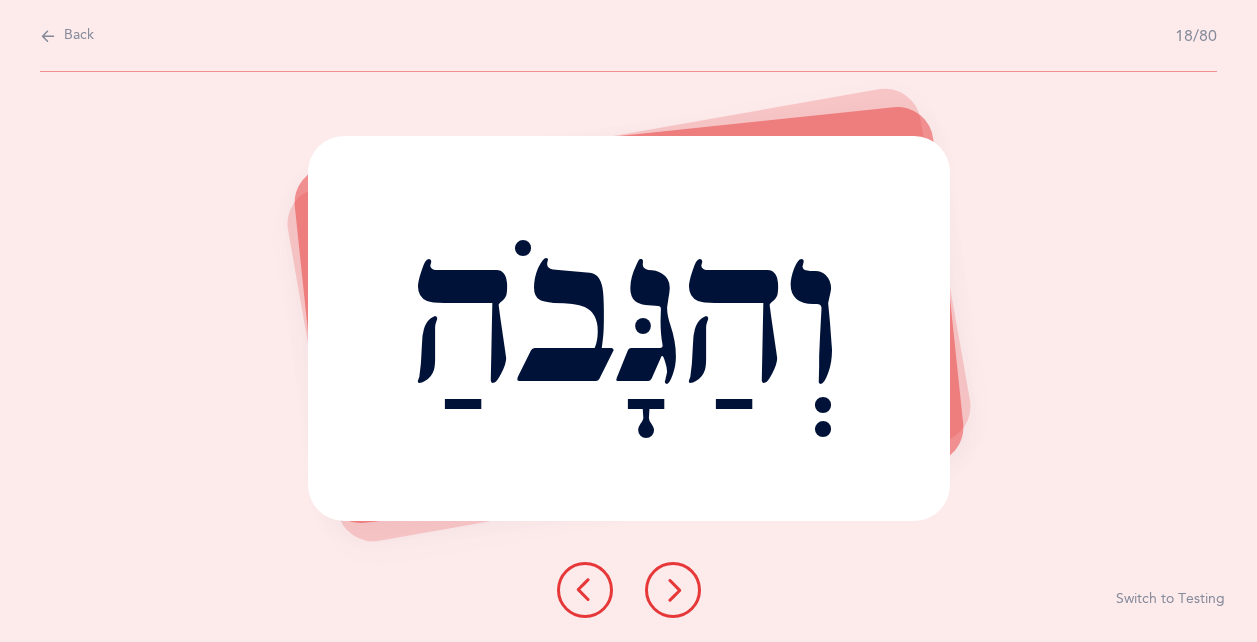click at bounding box center (673, 590) 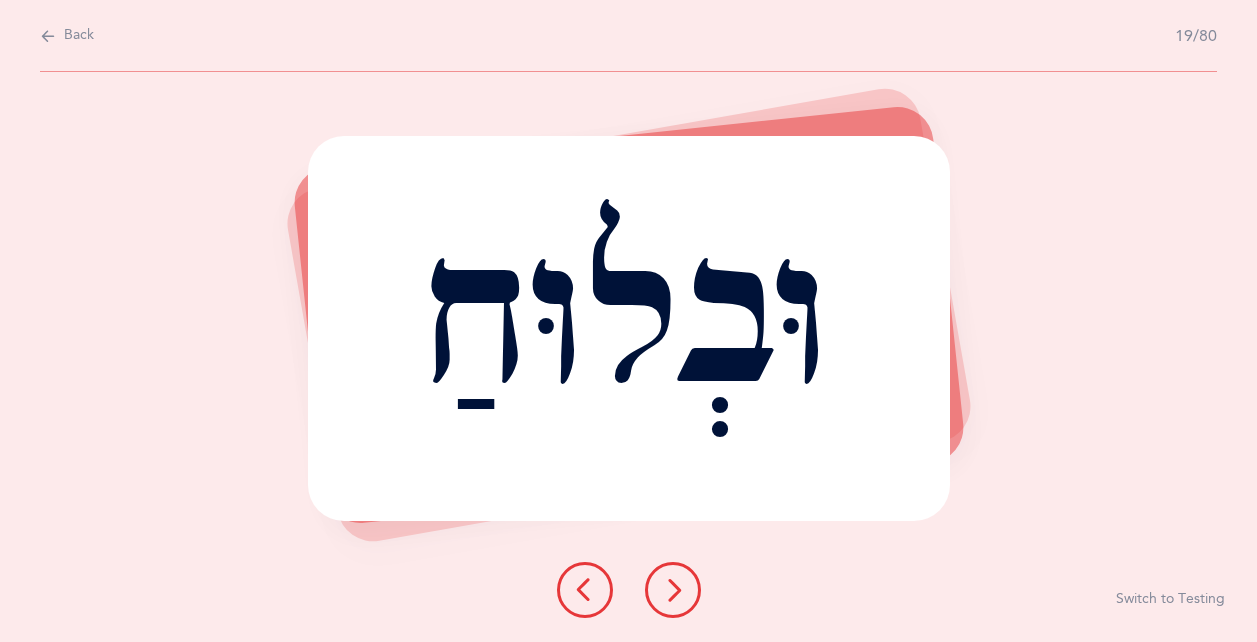 click at bounding box center [673, 590] 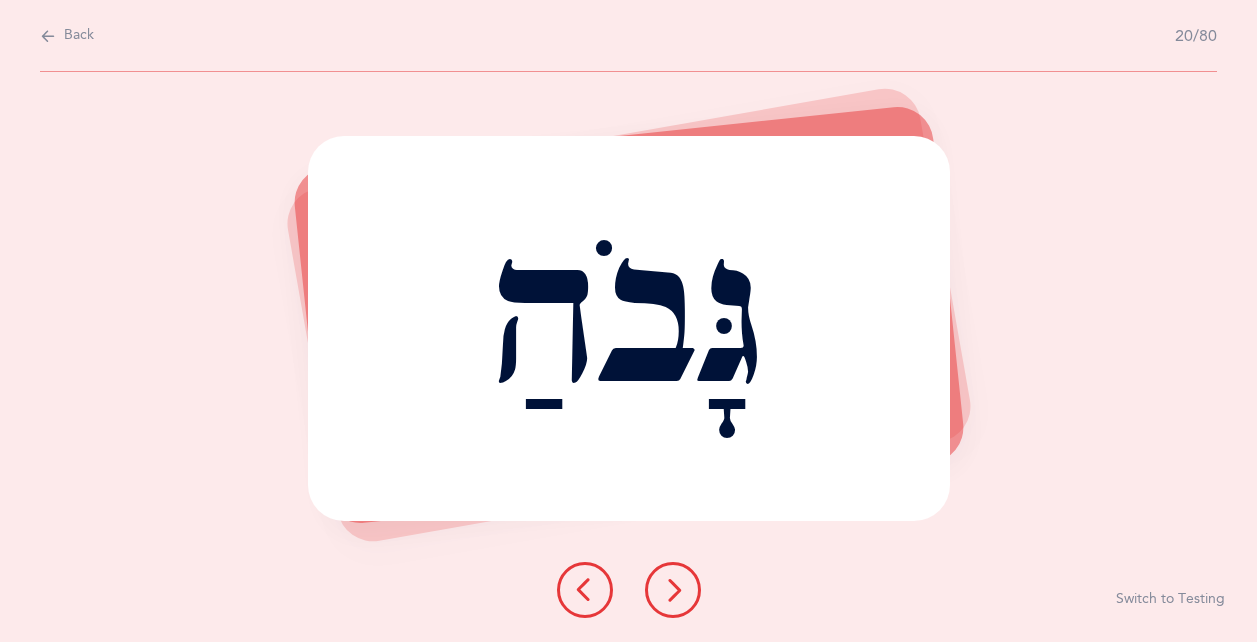 click at bounding box center [673, 590] 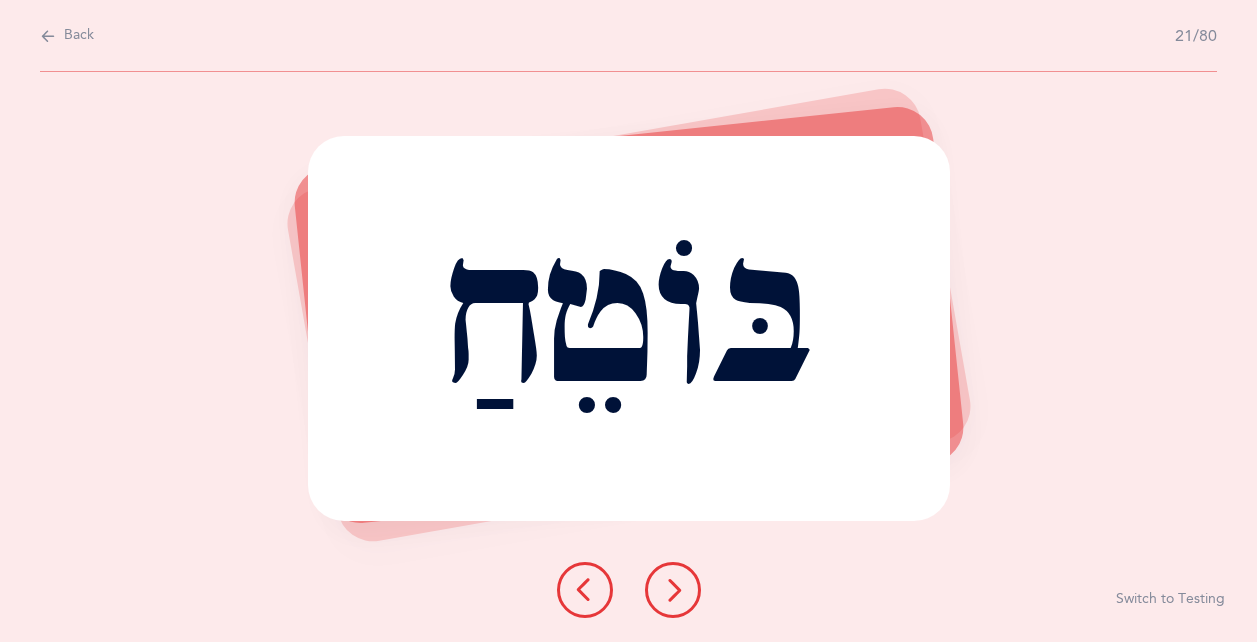 click at bounding box center [673, 590] 